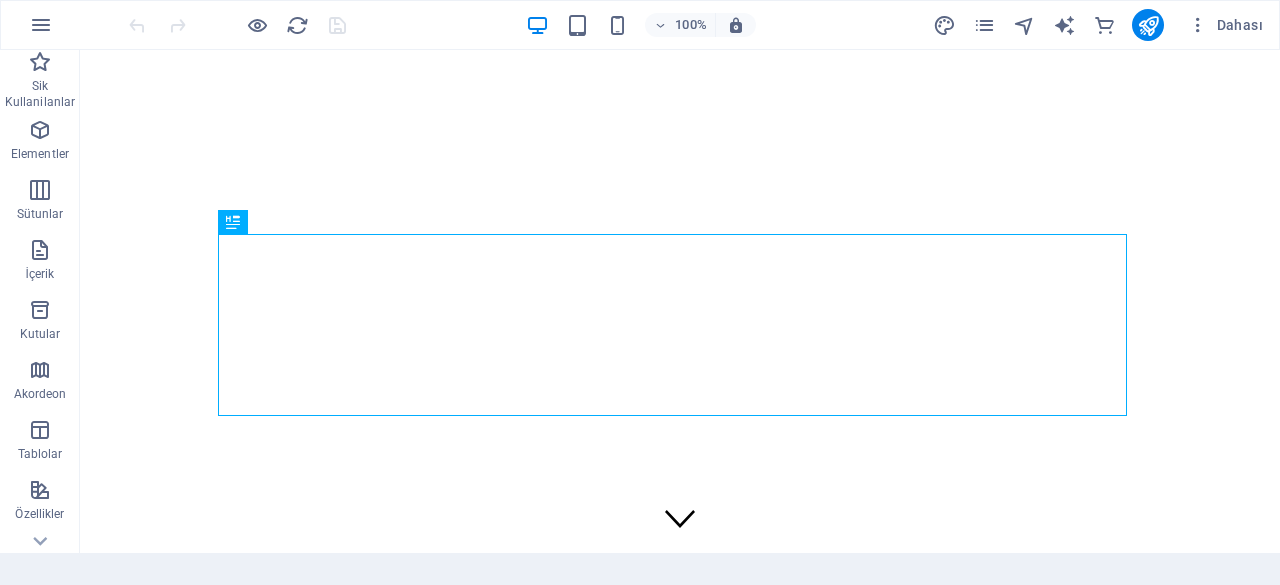 scroll, scrollTop: 0, scrollLeft: 0, axis: both 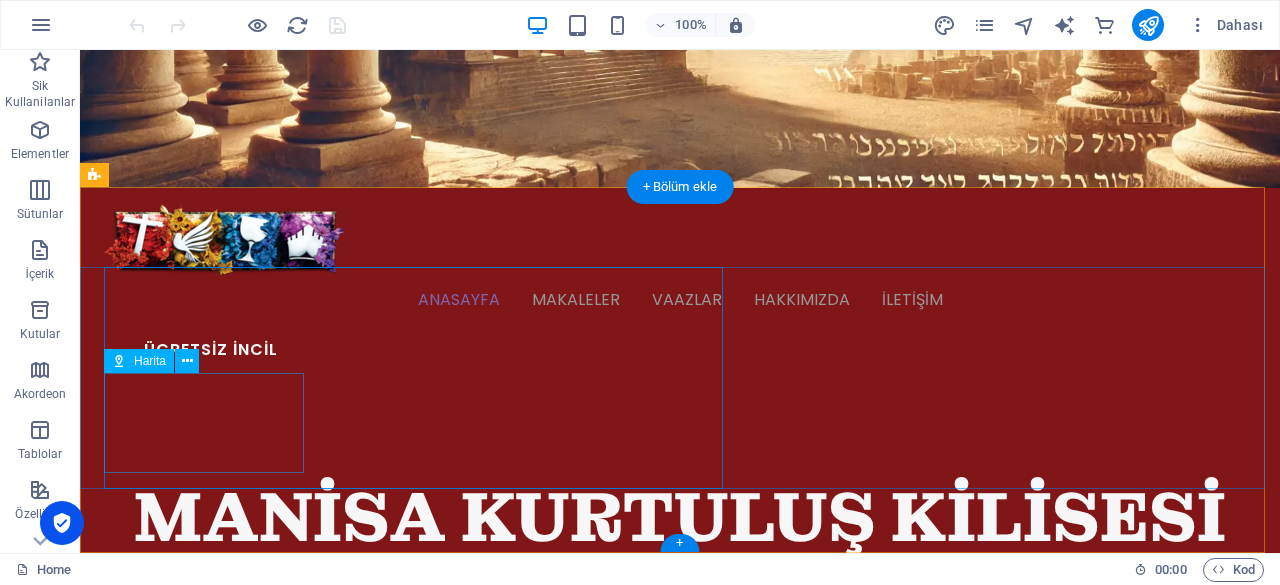 click at bounding box center [204, 951] 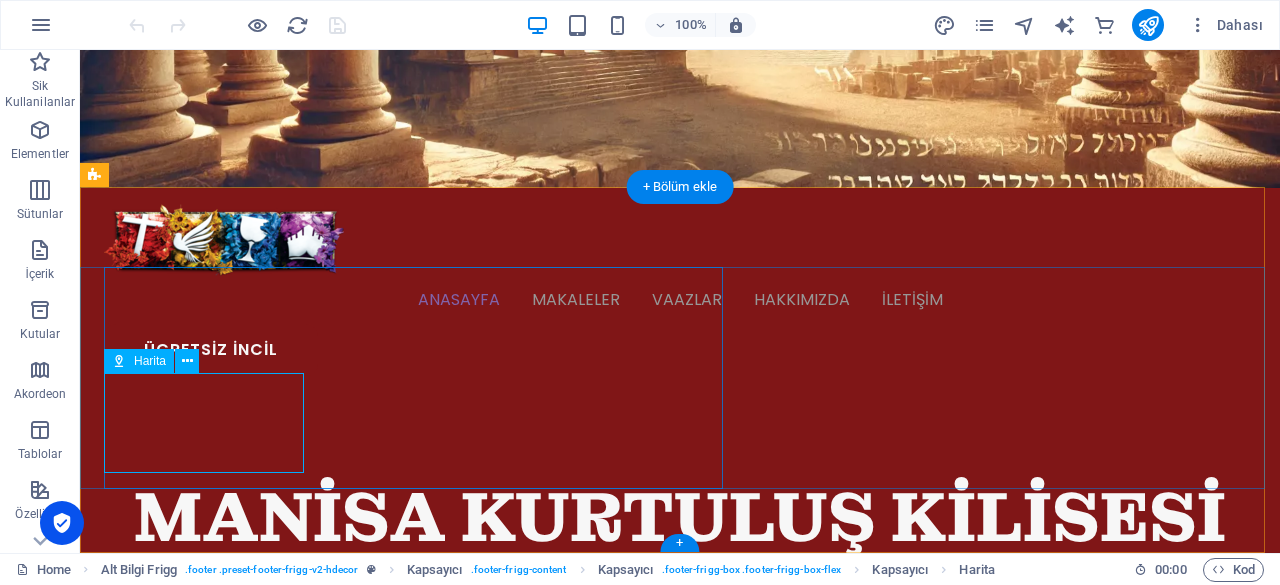 click at bounding box center (204, 951) 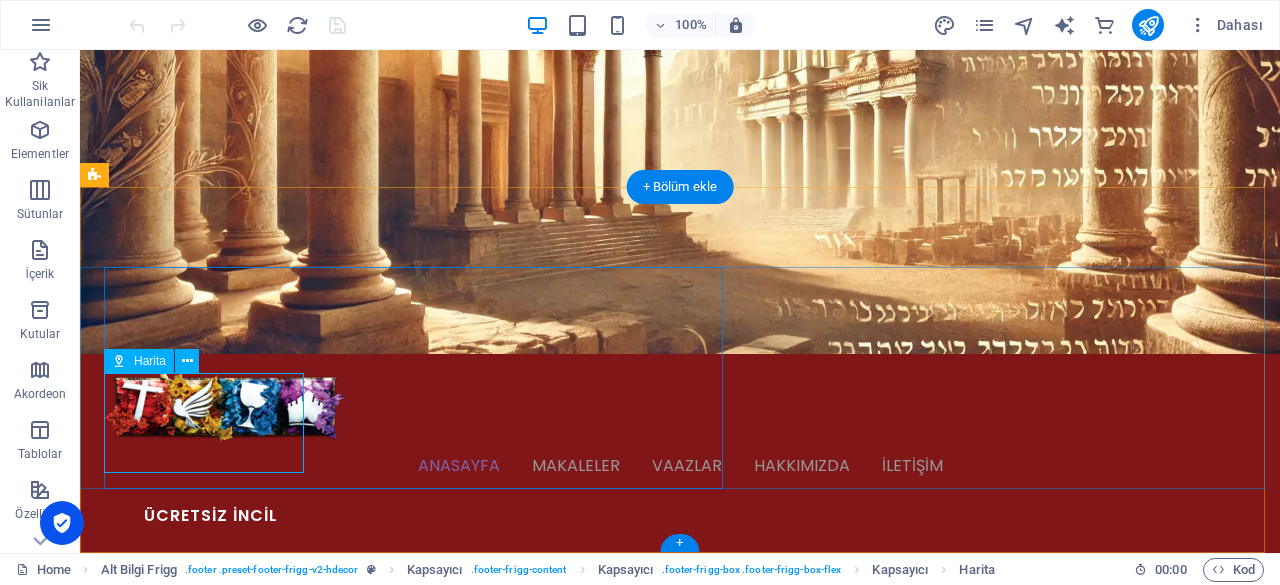 select on "1" 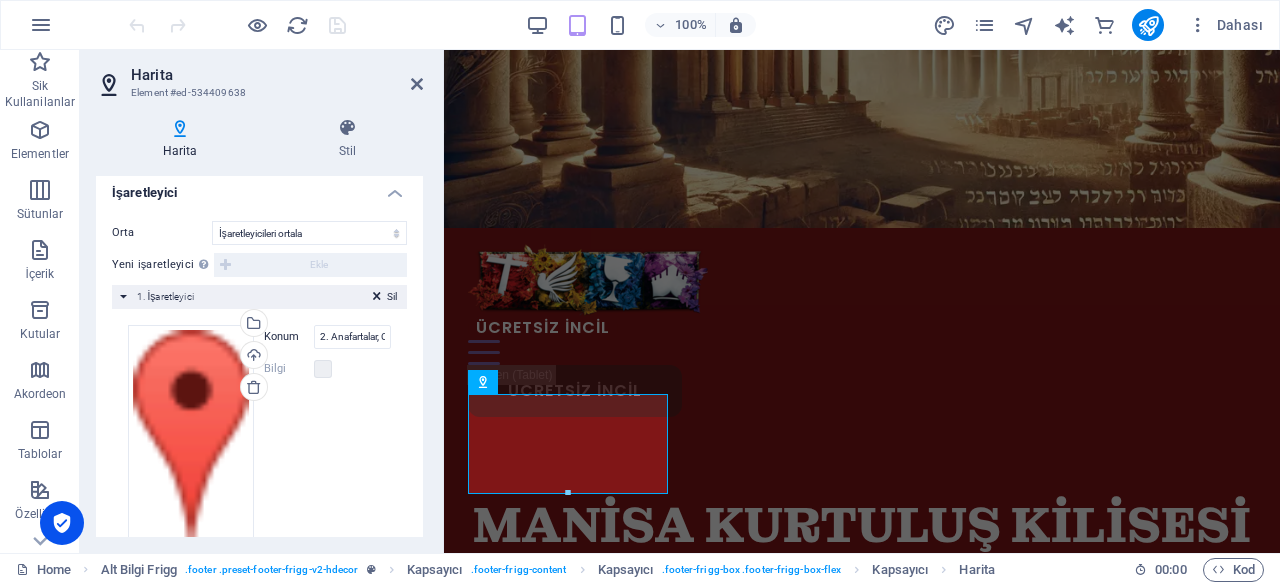 scroll, scrollTop: 394, scrollLeft: 0, axis: vertical 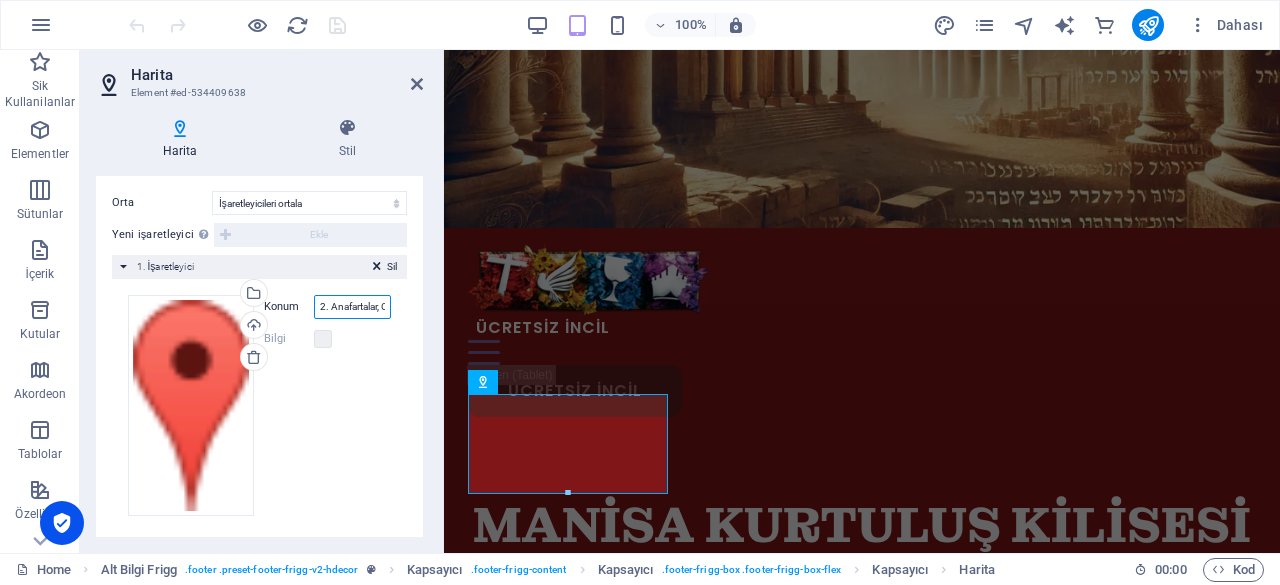 click on "2. Anafartalar, Cumhuriyet Cd. [STREET_ADDRESS]/Manisa" at bounding box center [352, 307] 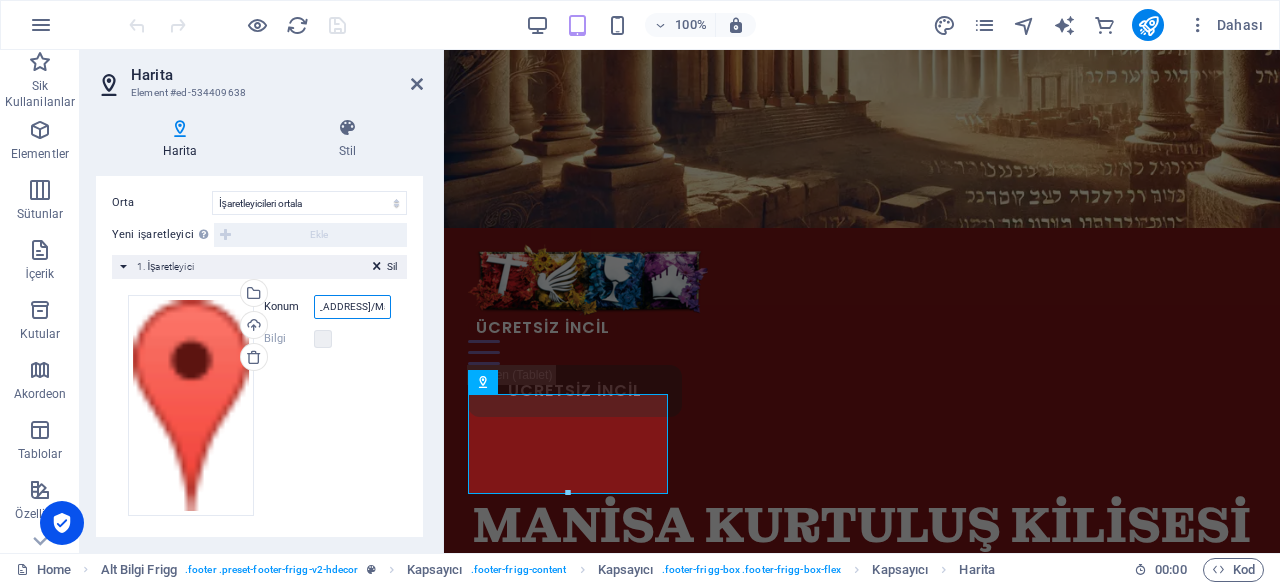 scroll, scrollTop: 0, scrollLeft: 103, axis: horizontal 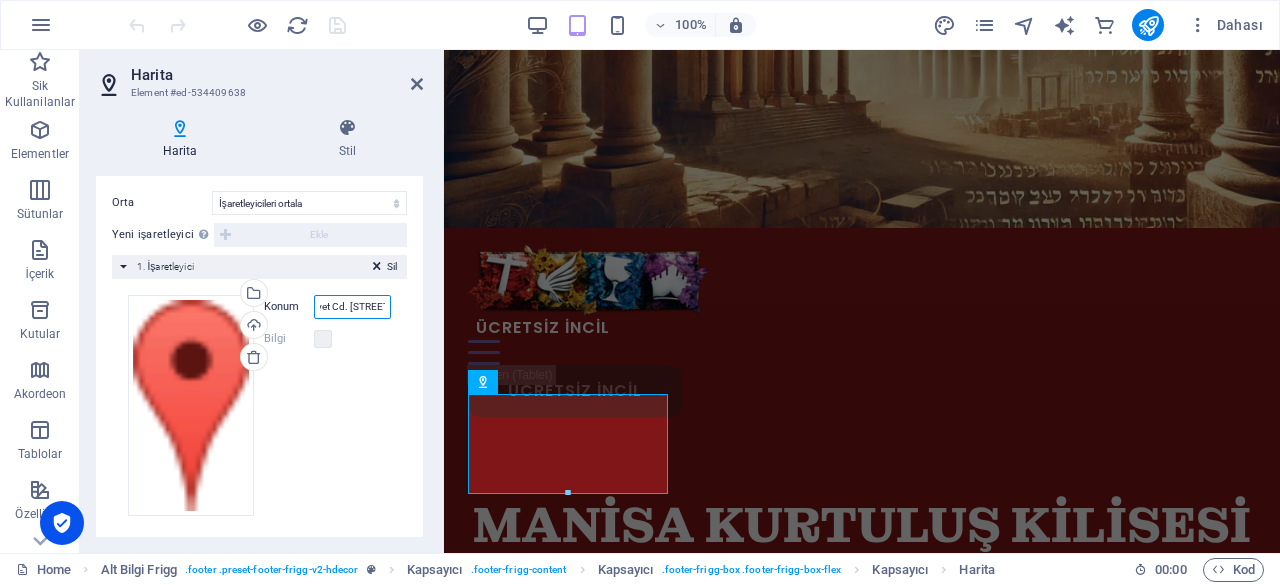 drag, startPoint x: 362, startPoint y: 312, endPoint x: 345, endPoint y: 316, distance: 17.464249 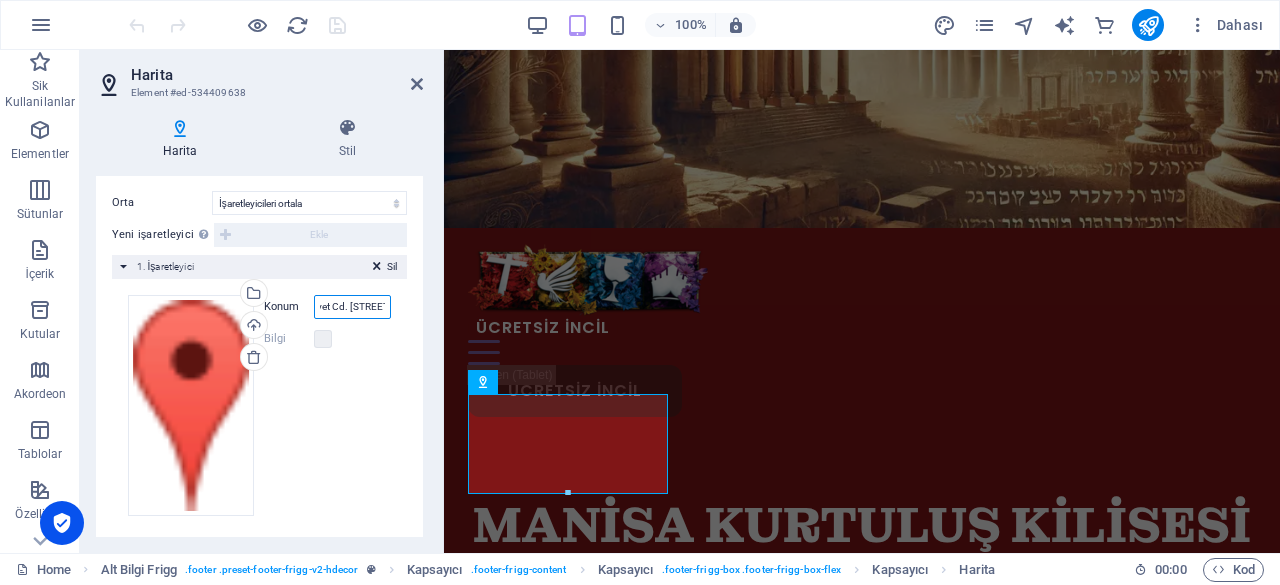 scroll, scrollTop: 0, scrollLeft: 0, axis: both 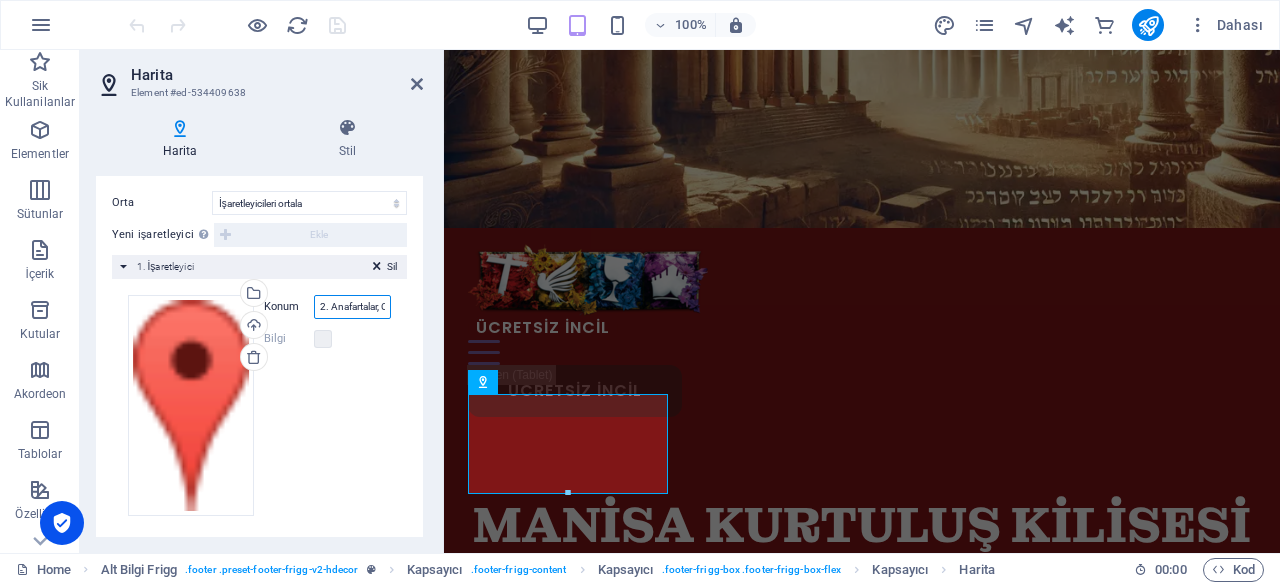 click on "2. Anafartalar, Cumhuriyet Cd. [STREET_ADDRESS]/Manisa" at bounding box center (352, 307) 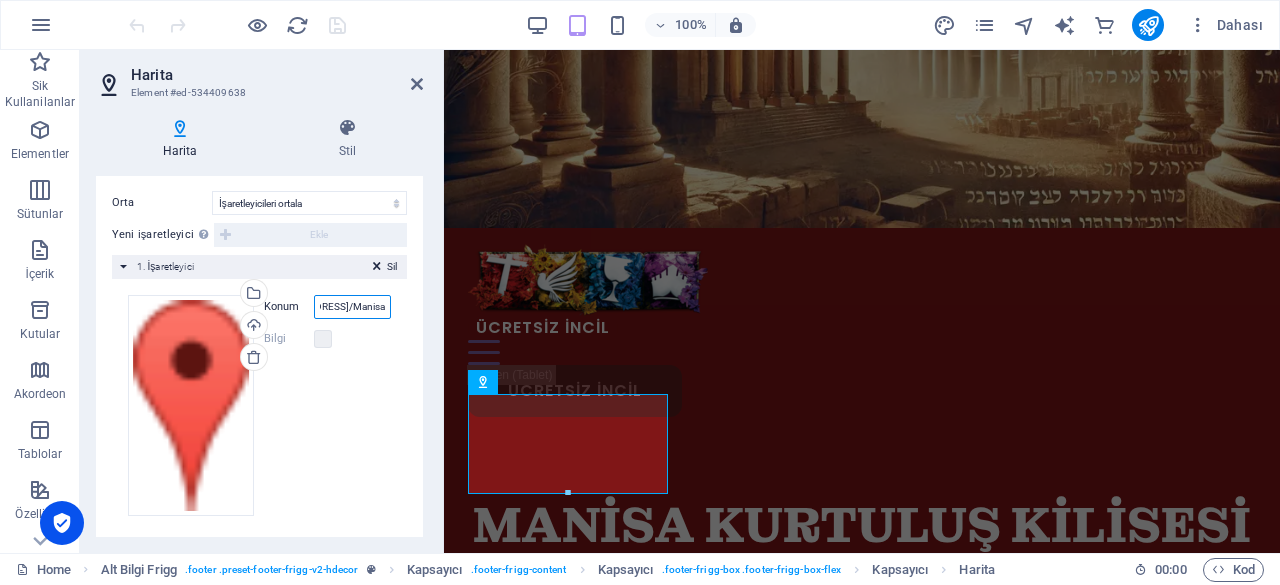 scroll, scrollTop: 0, scrollLeft: 259, axis: horizontal 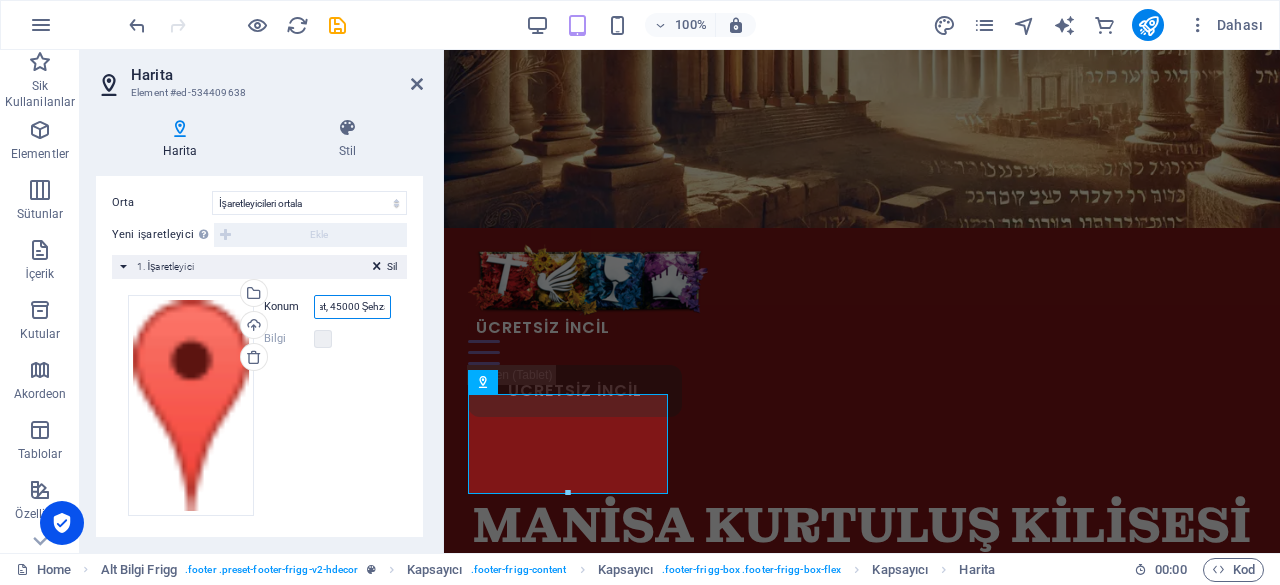 type on "2. Anafartalar, Cumhuriyet Cd. No:60 Zemin Kat, 45000 Şehzadeler/Manisa" 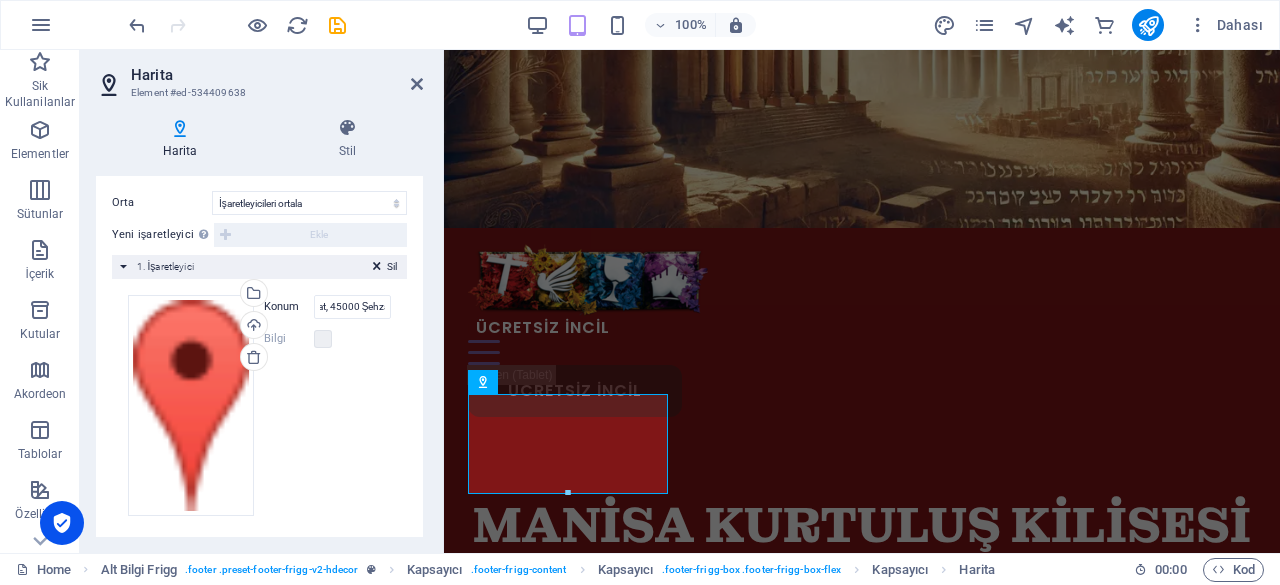 click on "100% Dahası" at bounding box center (698, 25) 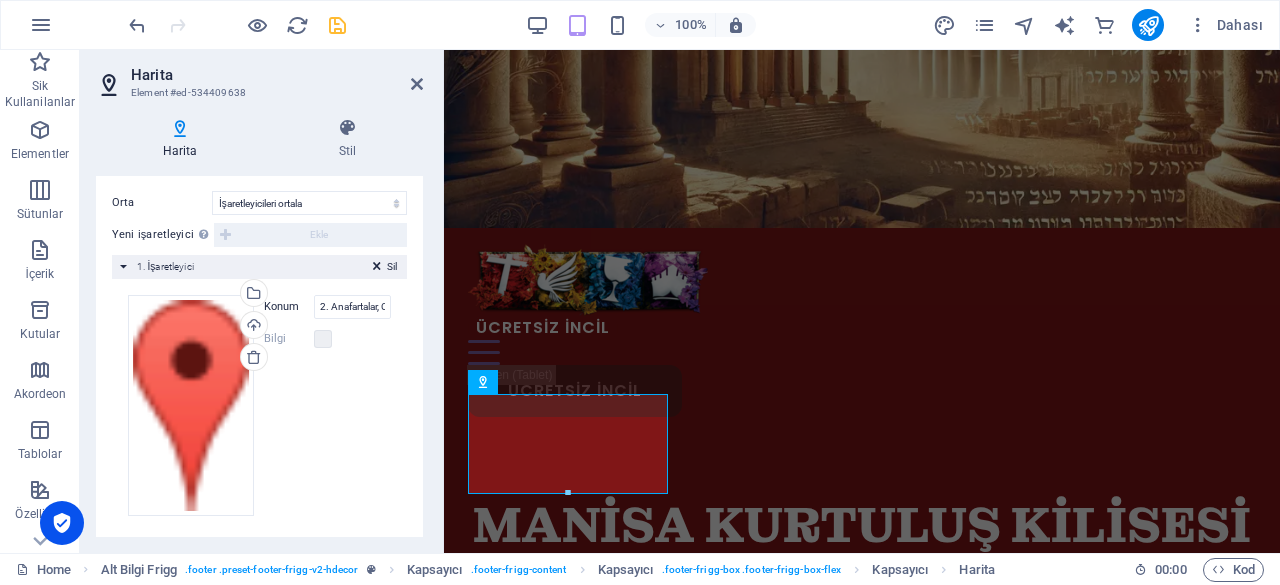 click at bounding box center (337, 25) 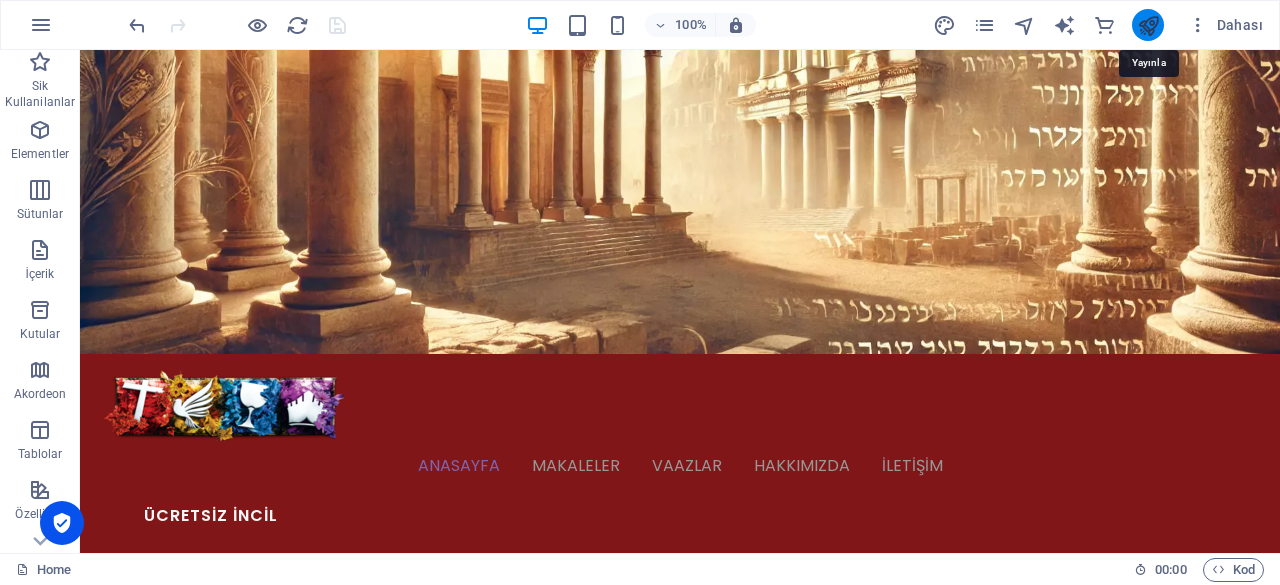 click at bounding box center (1148, 25) 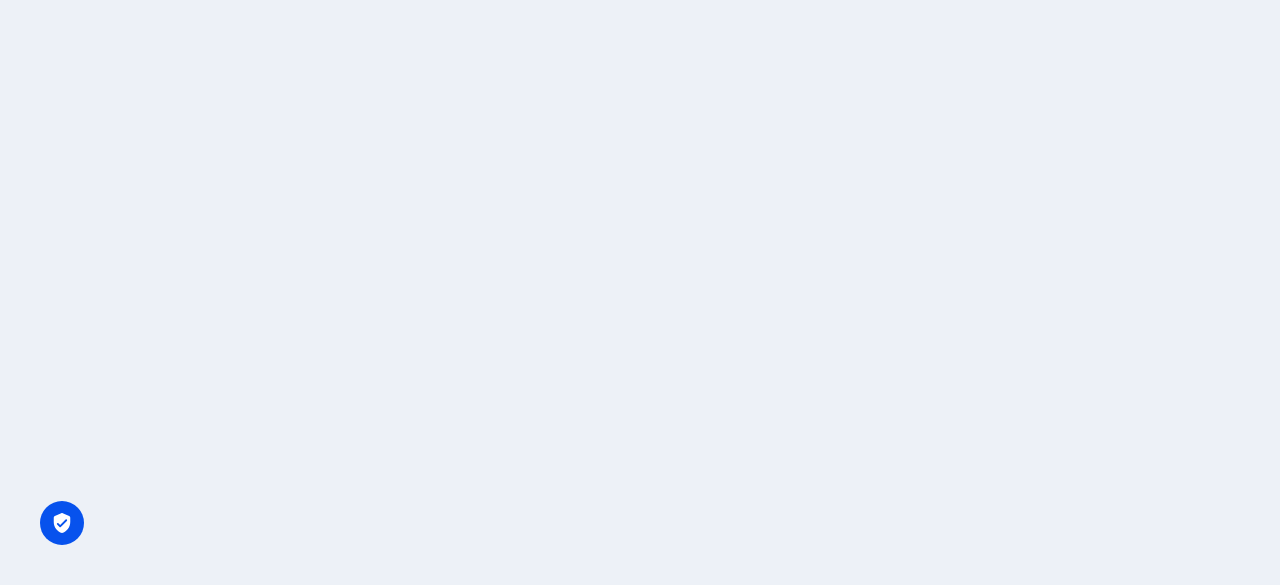 scroll, scrollTop: 0, scrollLeft: 0, axis: both 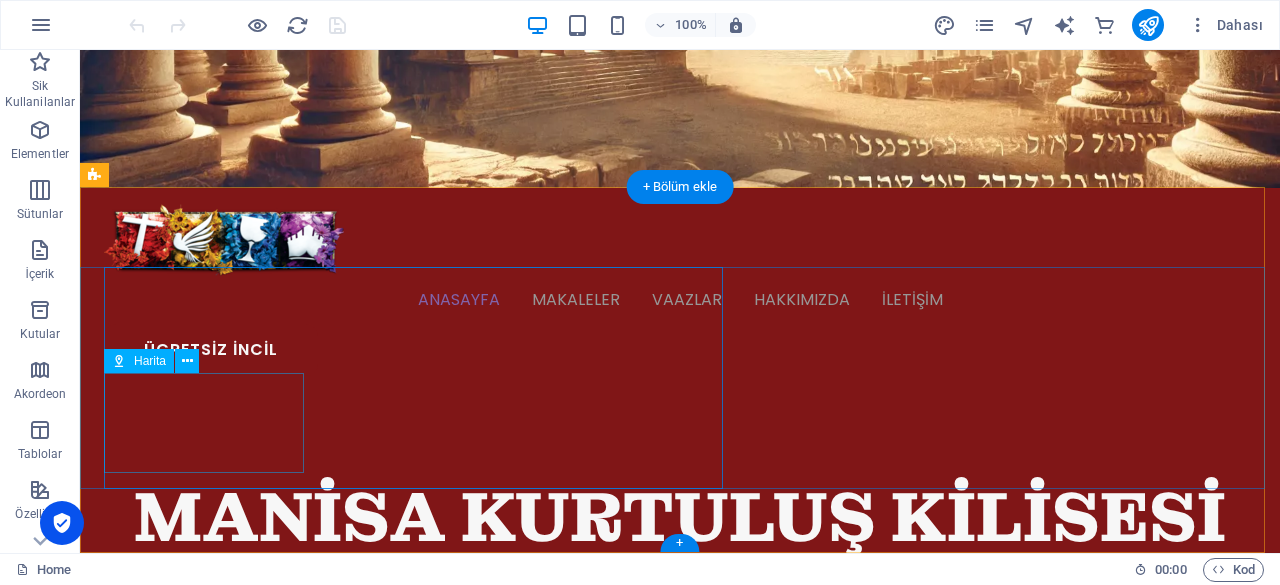 click at bounding box center (204, 951) 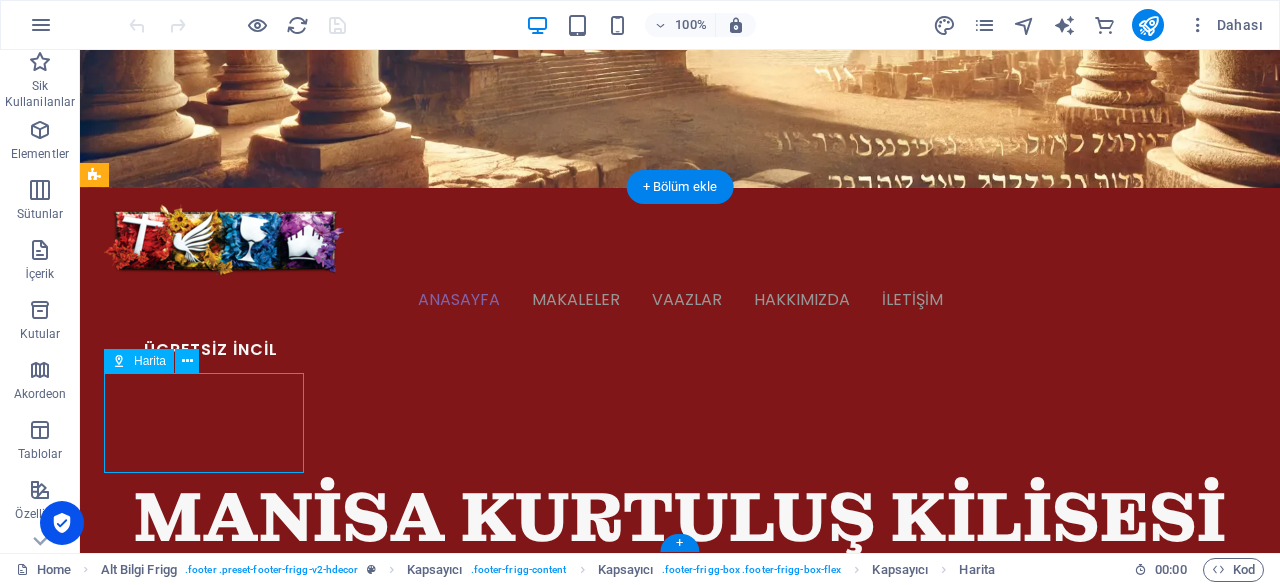 click at bounding box center (204, 951) 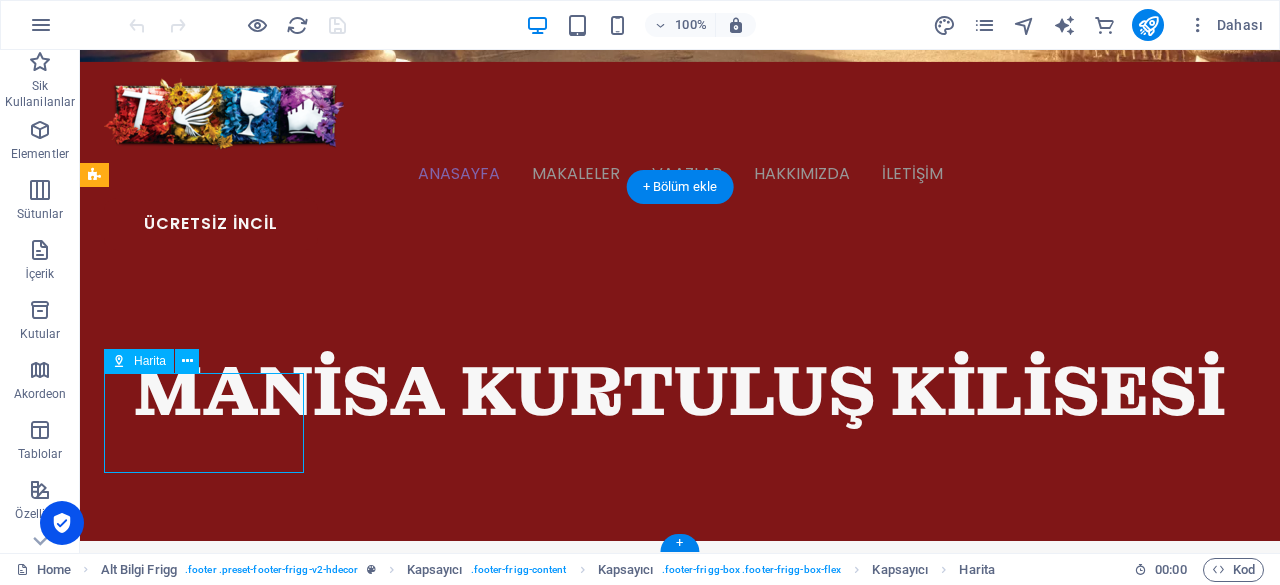 scroll, scrollTop: 300, scrollLeft: 0, axis: vertical 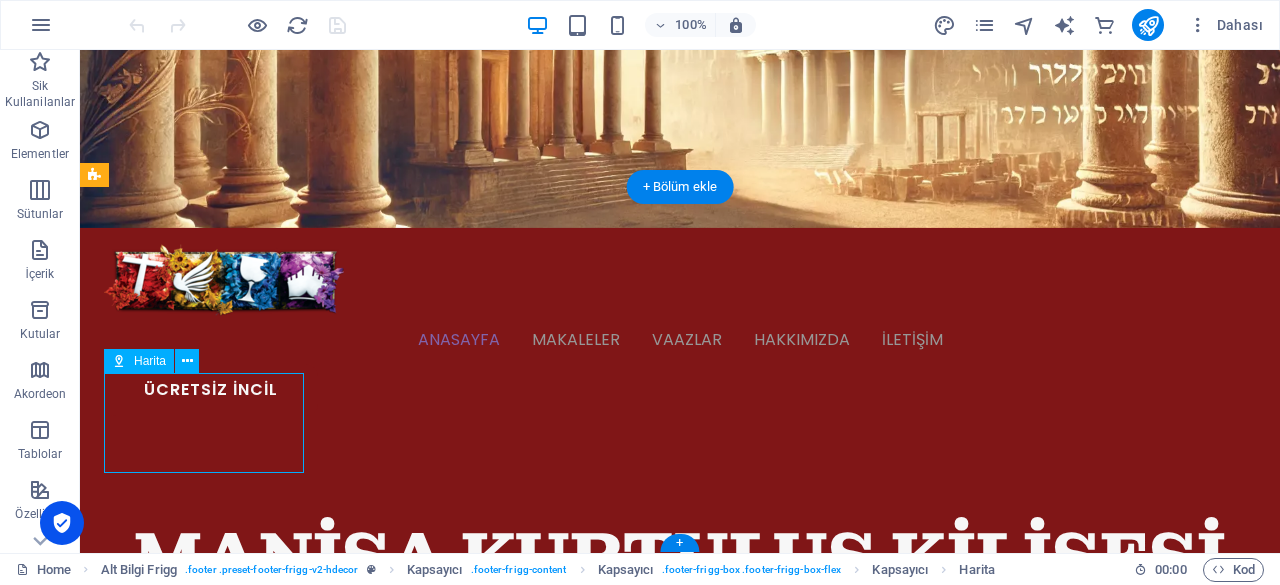 select on "1" 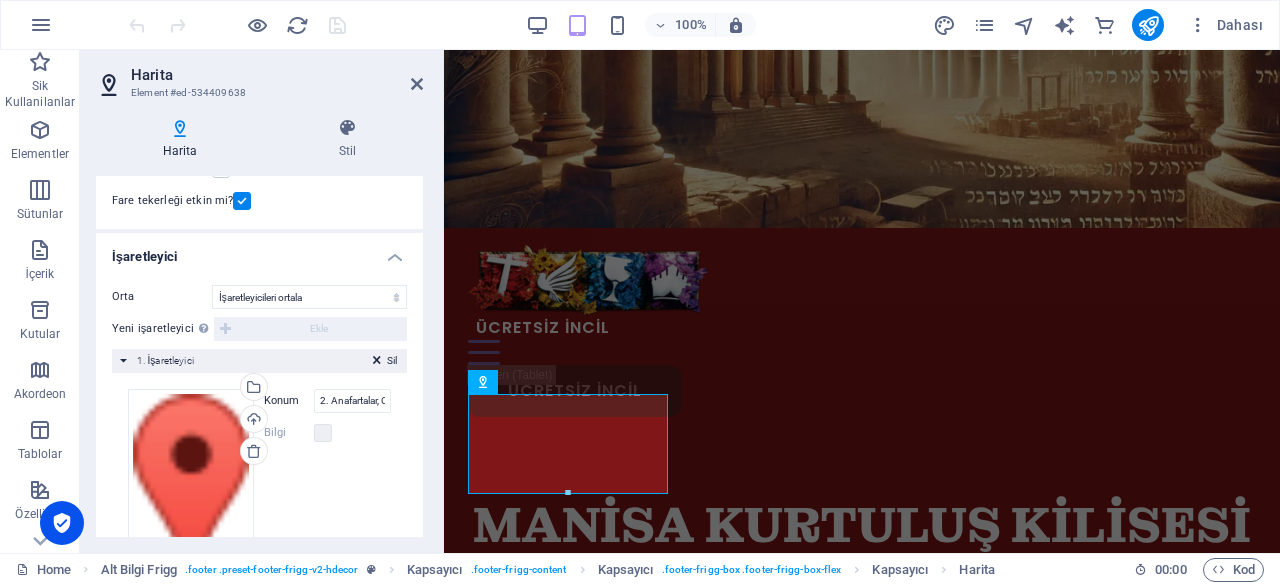 scroll, scrollTop: 394, scrollLeft: 0, axis: vertical 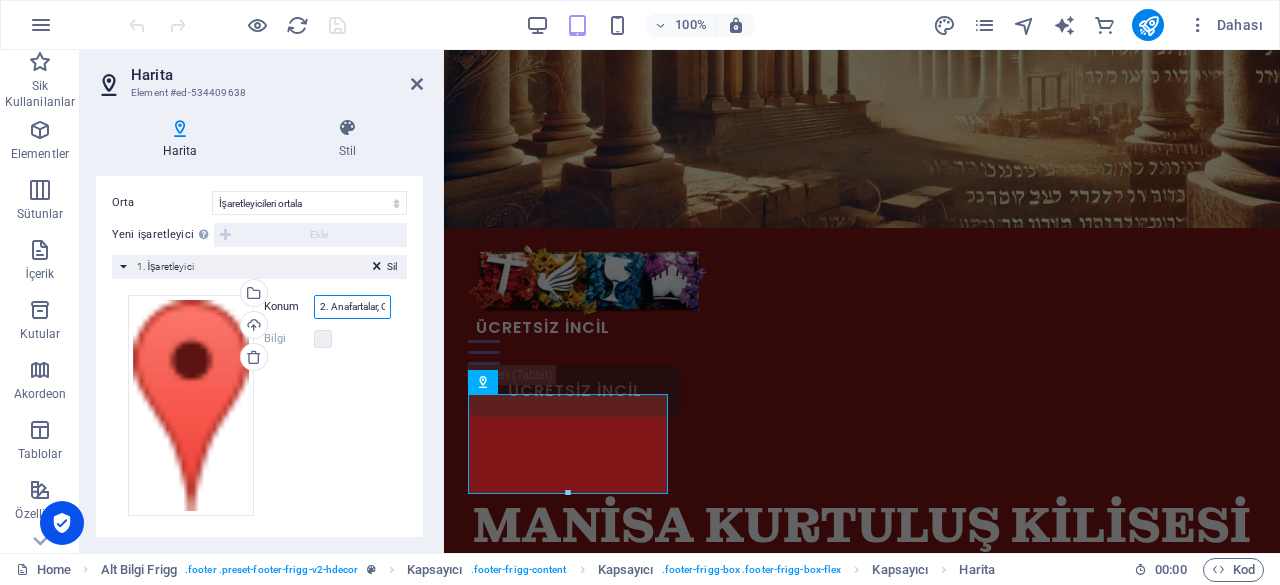 click on "2. Anafartalar, Cumhuriyet Cd. No:60 Zemin Kat, 45000 Şehzadeler/Manisa" at bounding box center (352, 307) 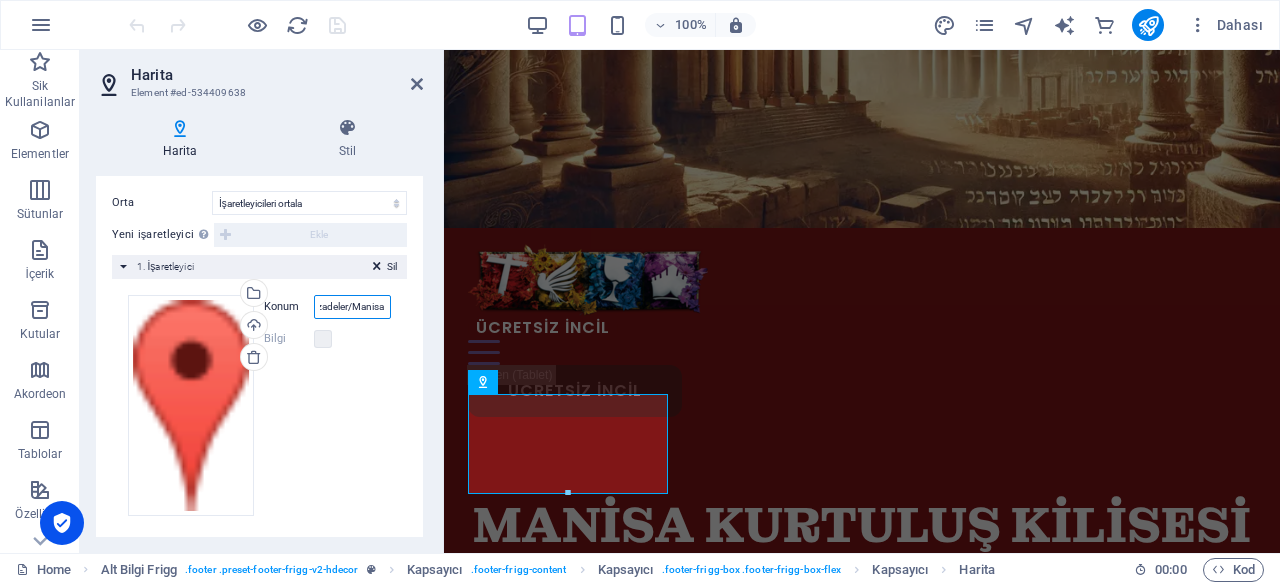 scroll, scrollTop: 0, scrollLeft: 263, axis: horizontal 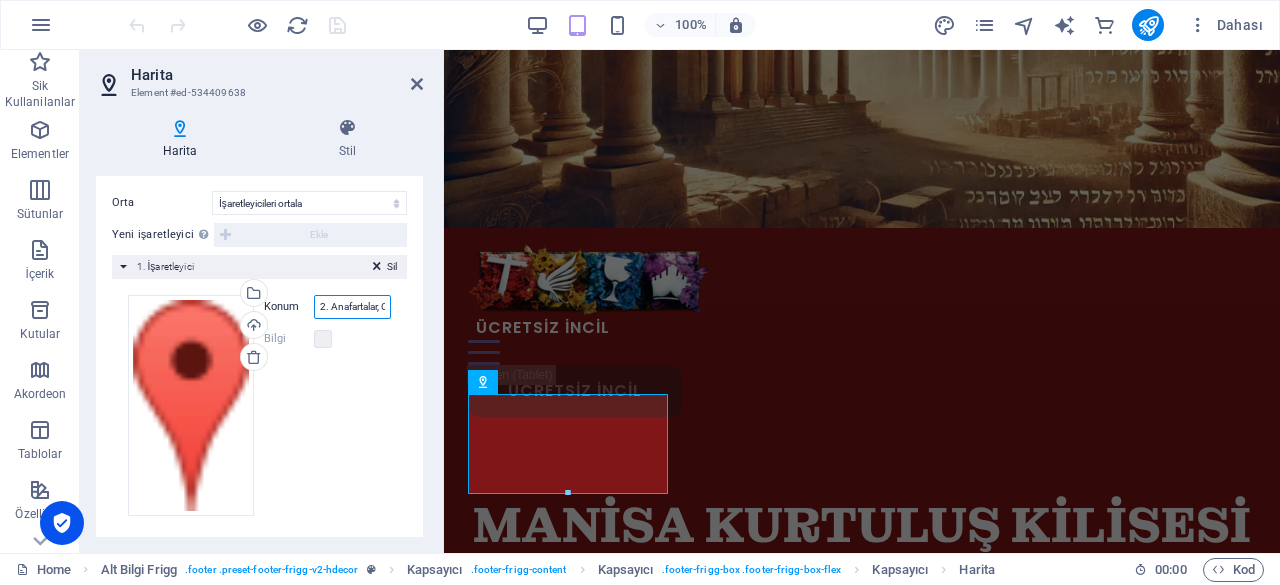 click on "2. Anafartalar, Cumhuriyet Cd. No:60 Zemin Kat, 45000 Şehzadeler/Manisa" at bounding box center [352, 307] 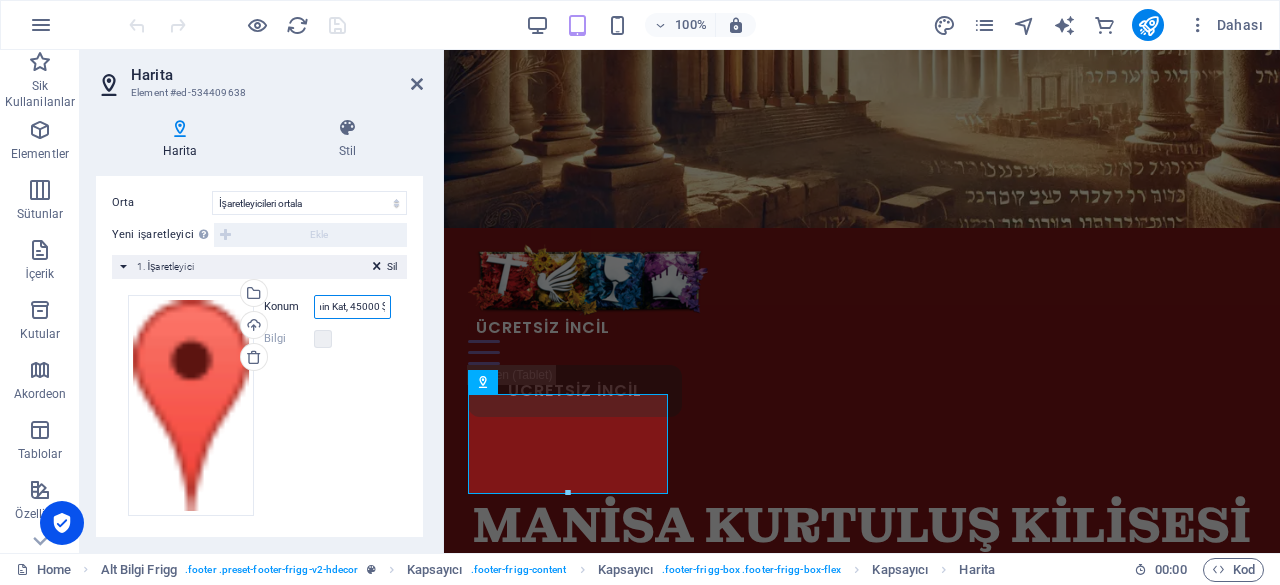 scroll, scrollTop: 0, scrollLeft: 263, axis: horizontal 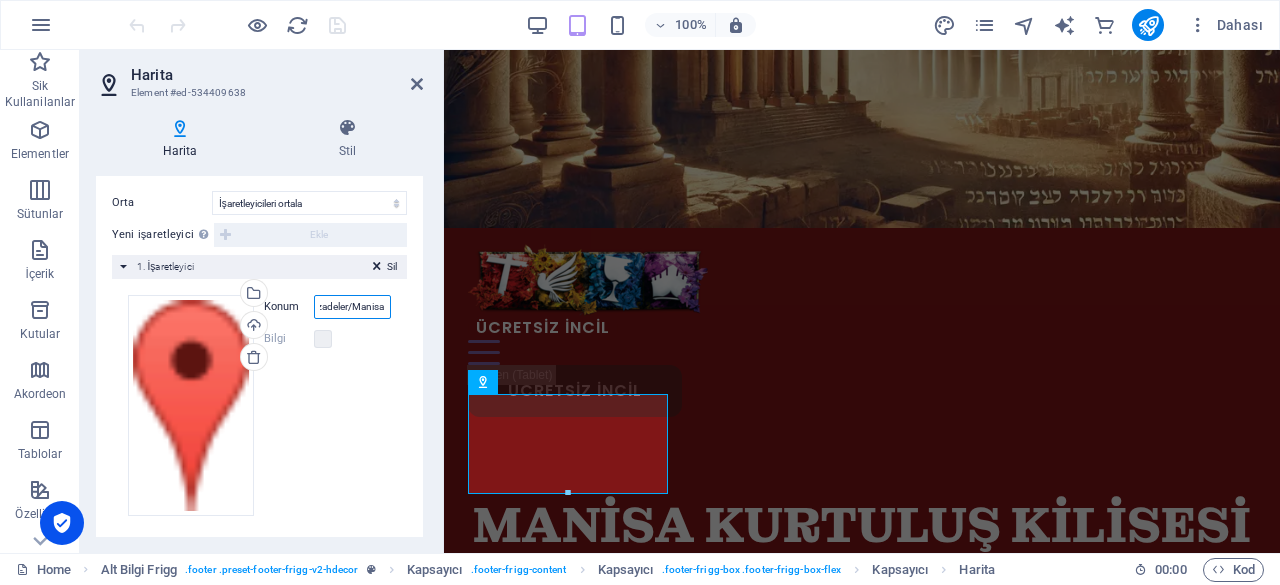 drag, startPoint x: 348, startPoint y: 298, endPoint x: 383, endPoint y: 313, distance: 38.078865 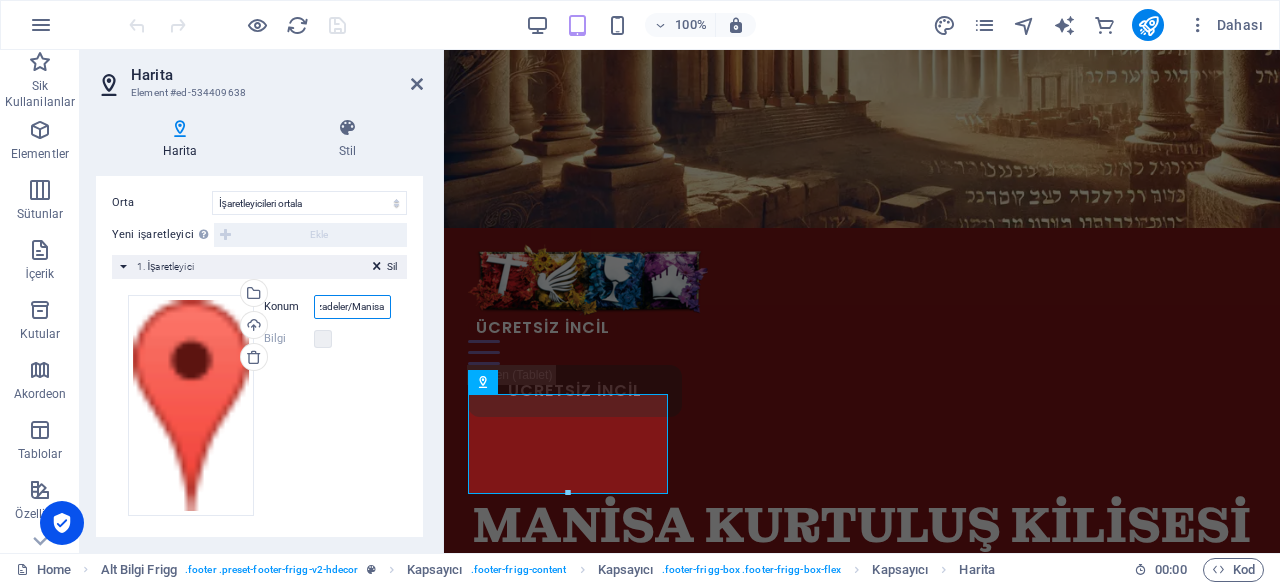 scroll, scrollTop: 0, scrollLeft: 0, axis: both 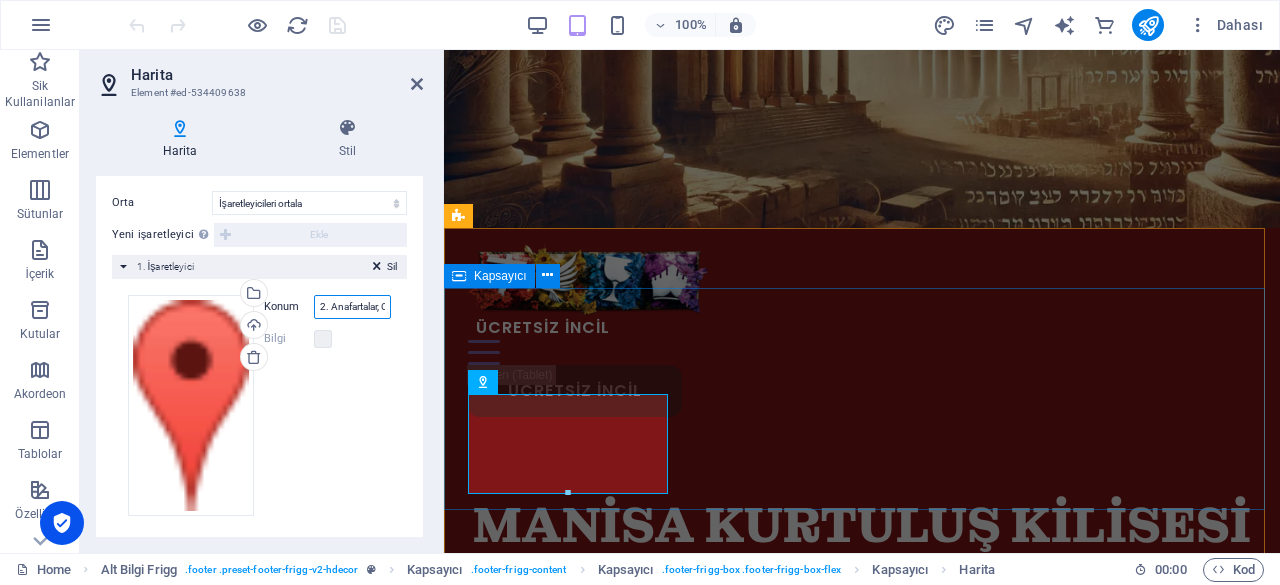 paste on "38.617958, 27.434711" 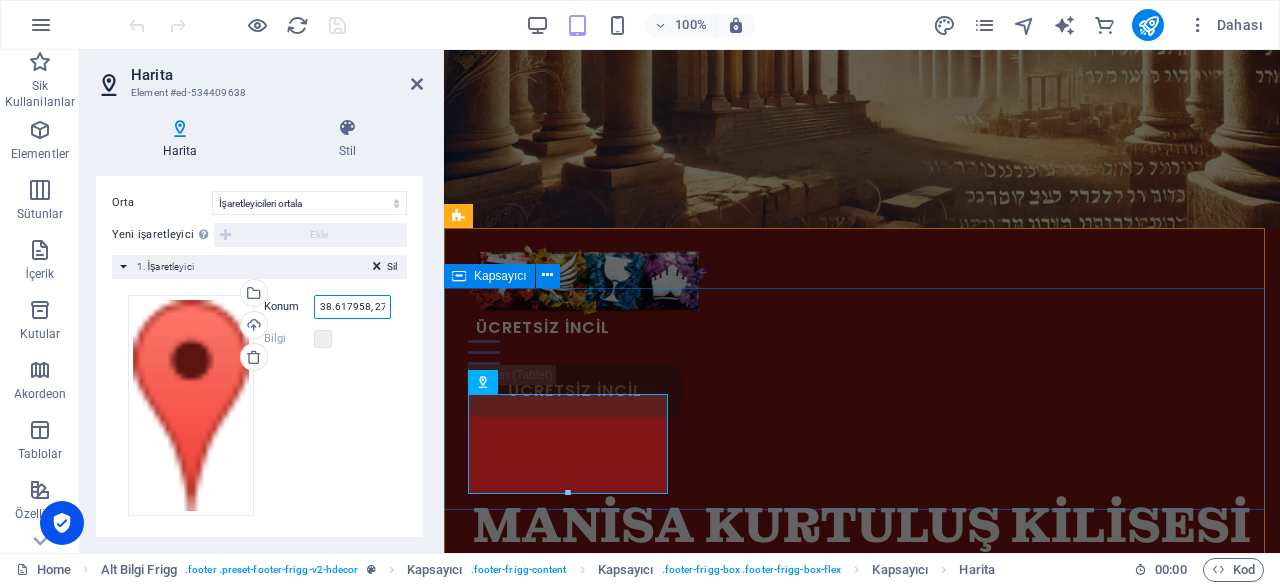 scroll, scrollTop: 0, scrollLeft: 32, axis: horizontal 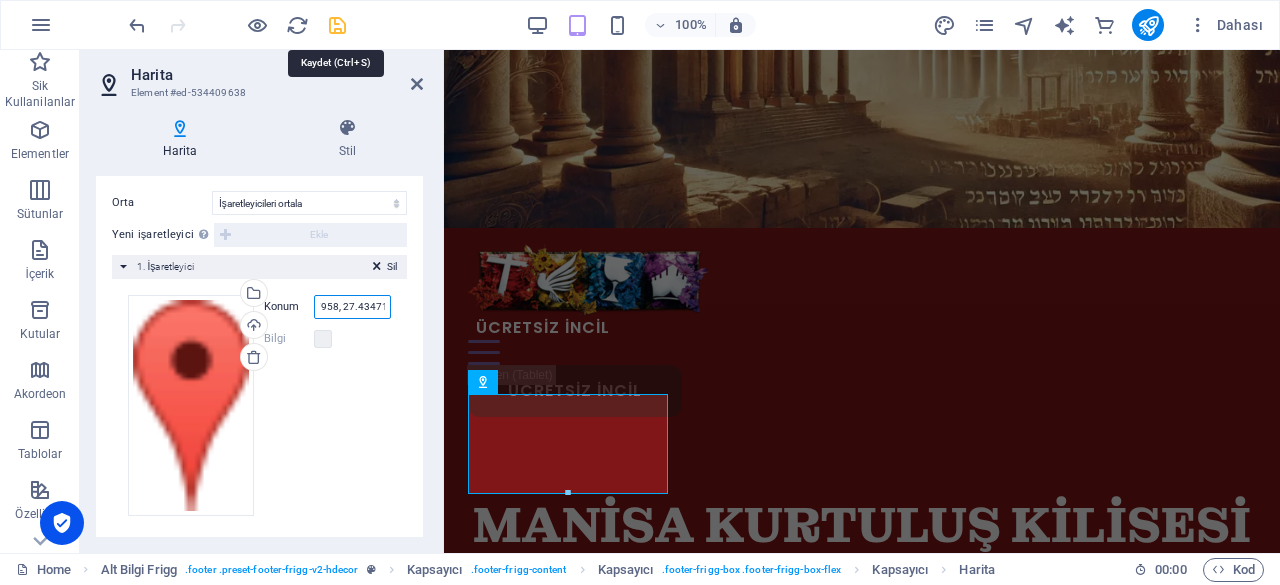type on "38.617958, 27.434711" 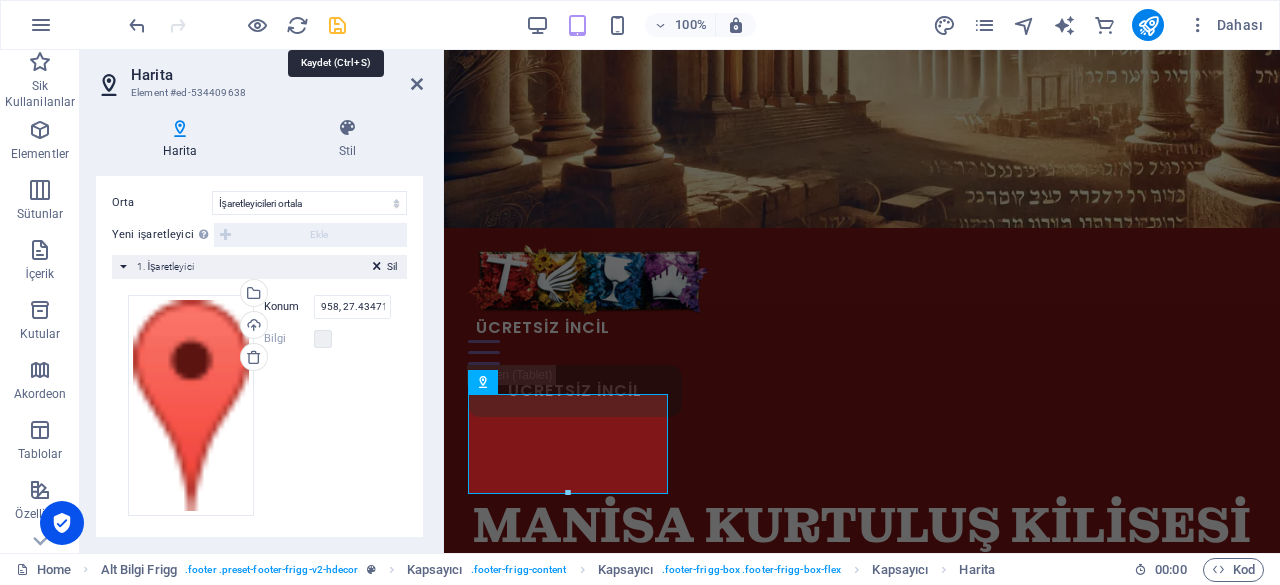 click at bounding box center (337, 25) 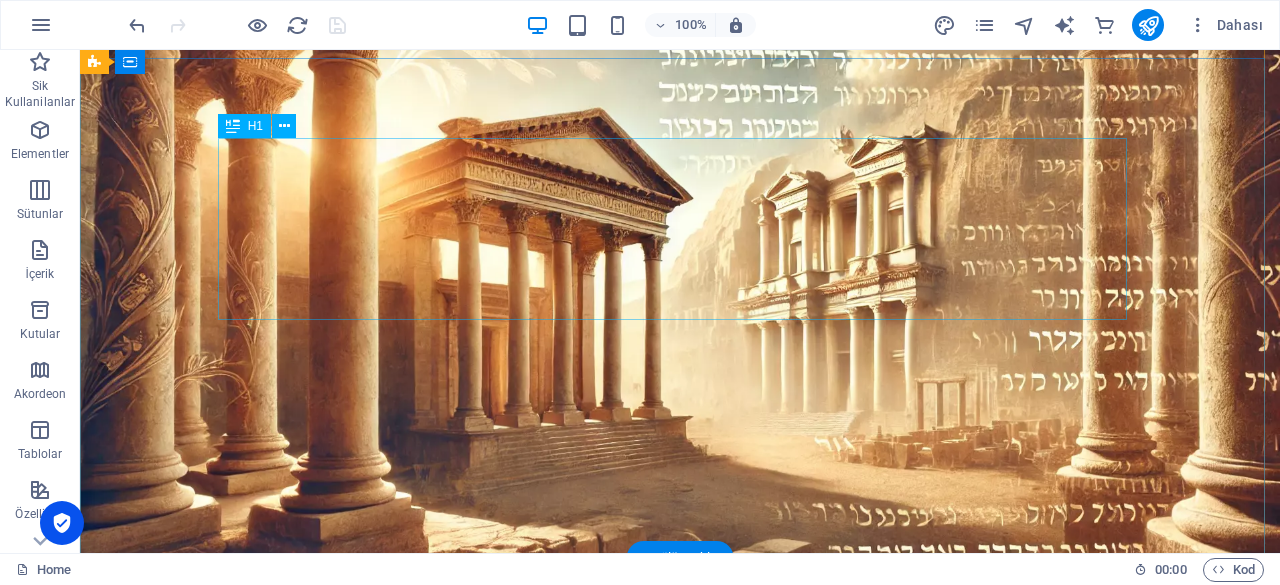 scroll, scrollTop: 66, scrollLeft: 0, axis: vertical 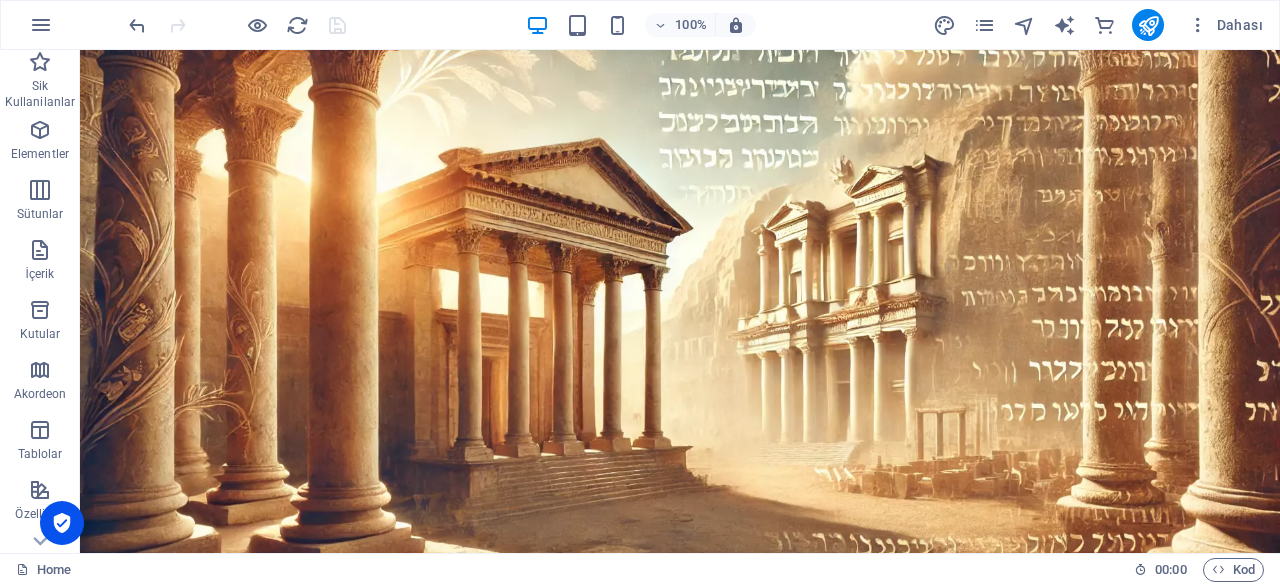 click at bounding box center [237, 25] 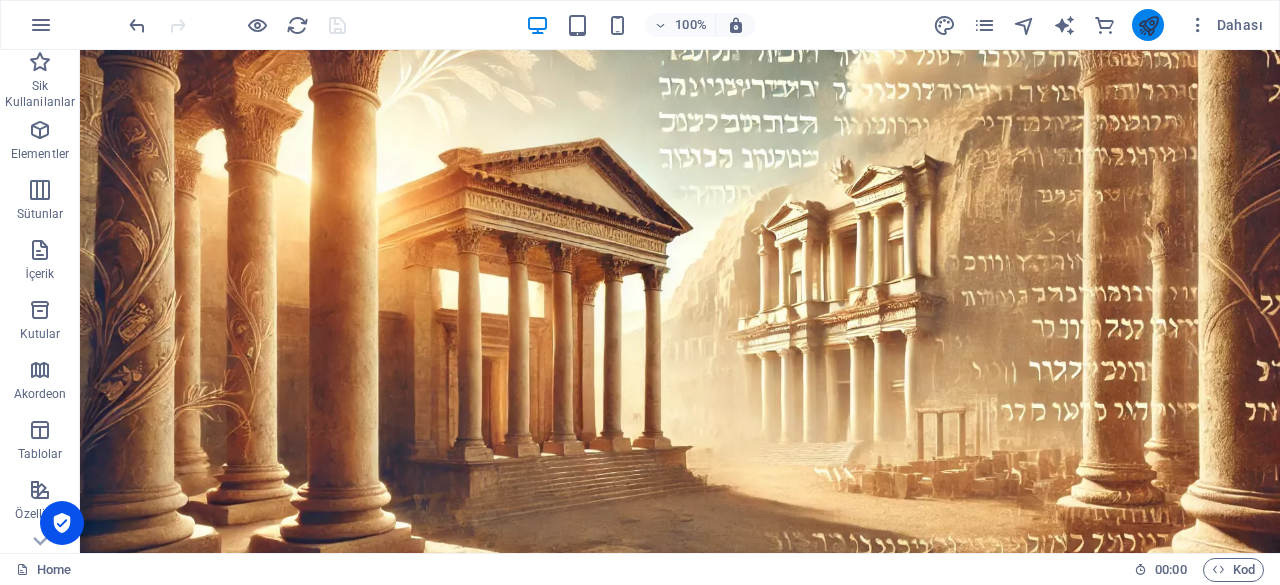 click at bounding box center (1148, 25) 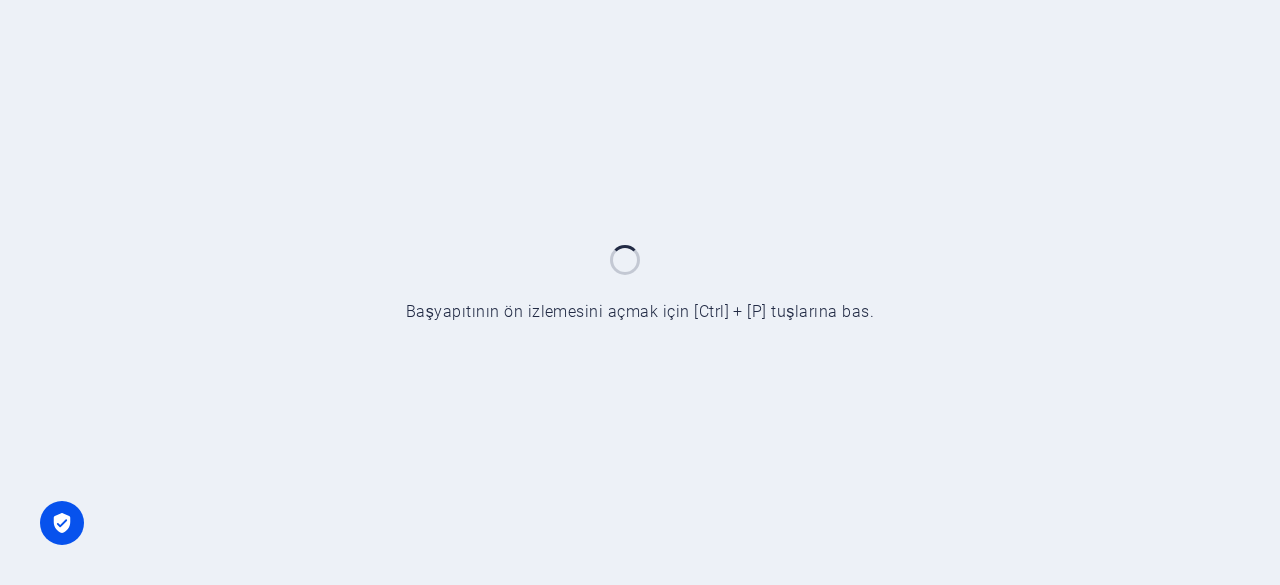 scroll, scrollTop: 0, scrollLeft: 0, axis: both 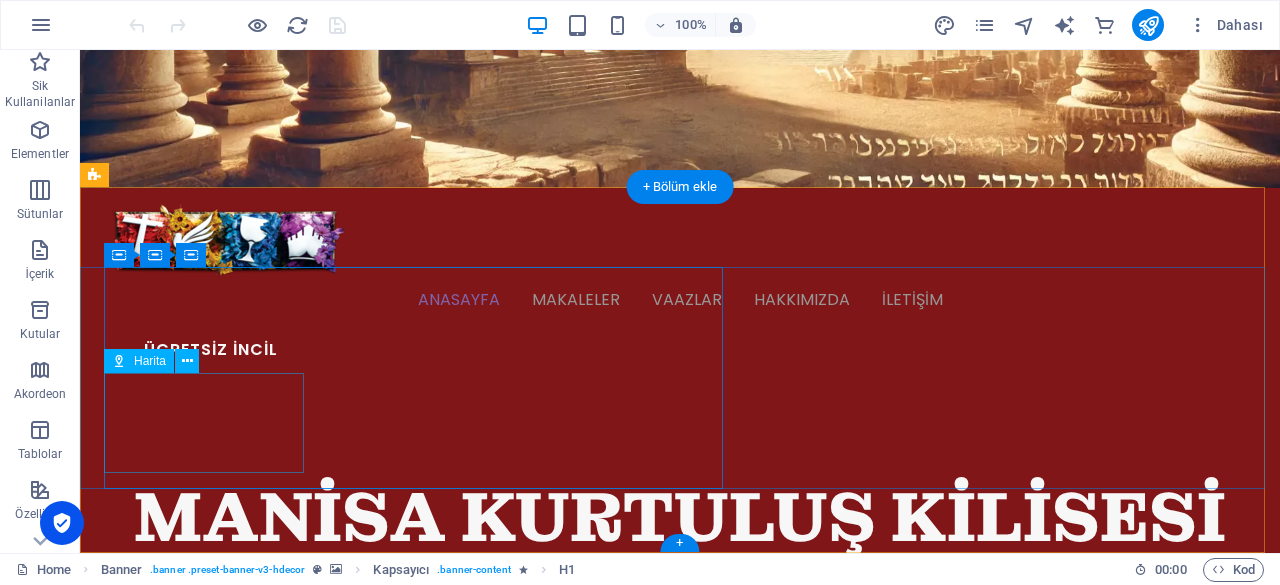 click at bounding box center (204, 951) 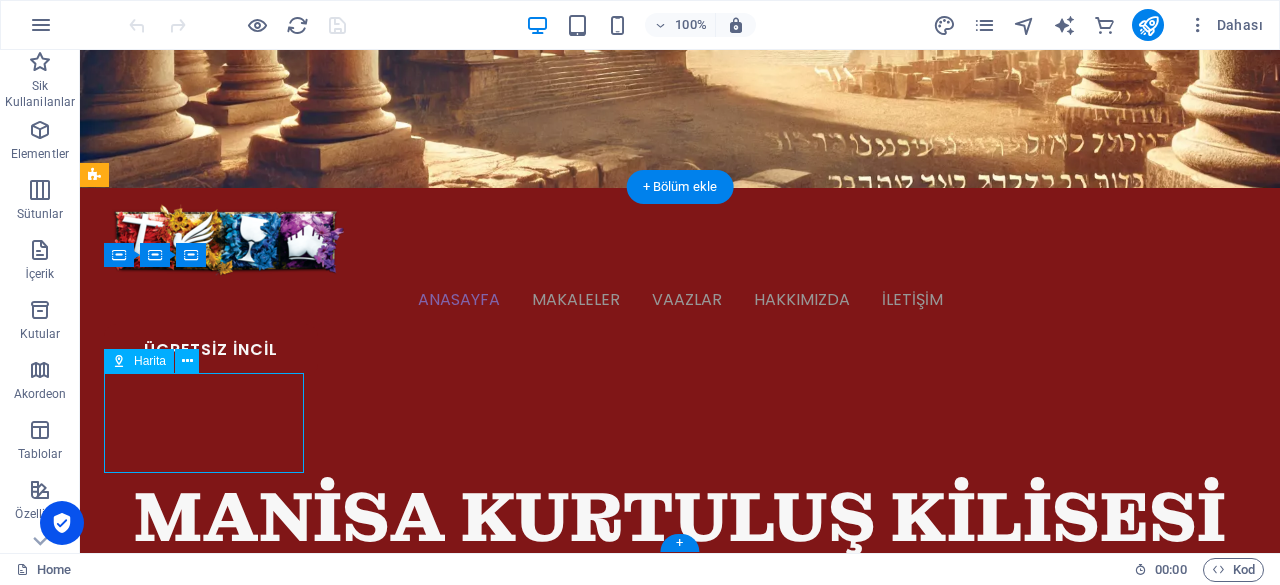 click at bounding box center [204, 951] 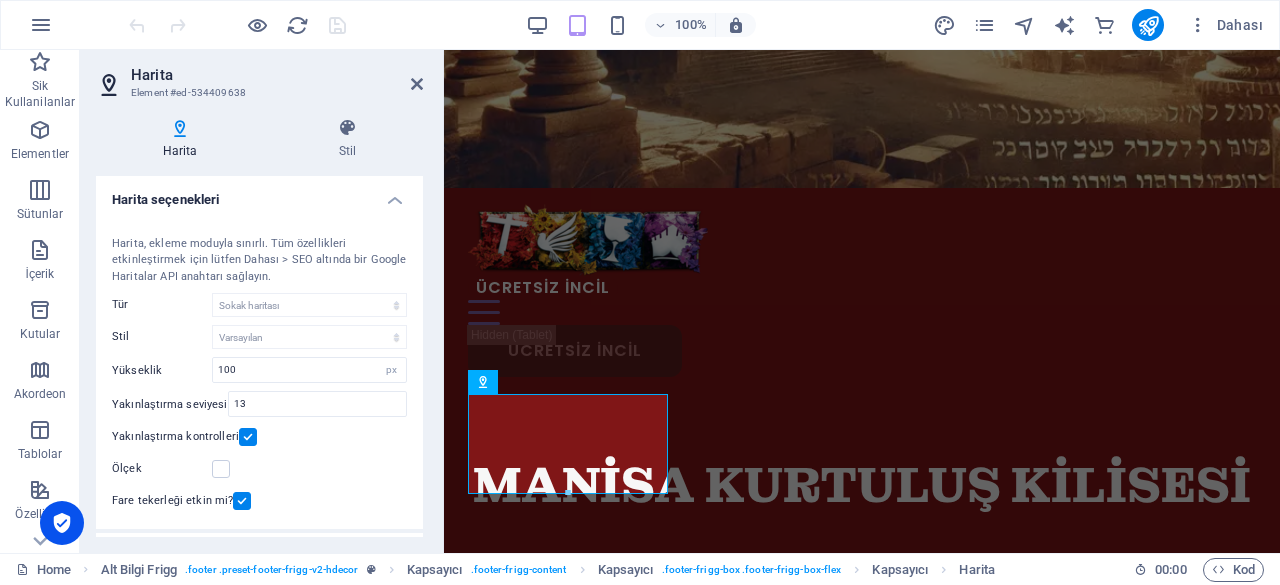 scroll, scrollTop: 300, scrollLeft: 0, axis: vertical 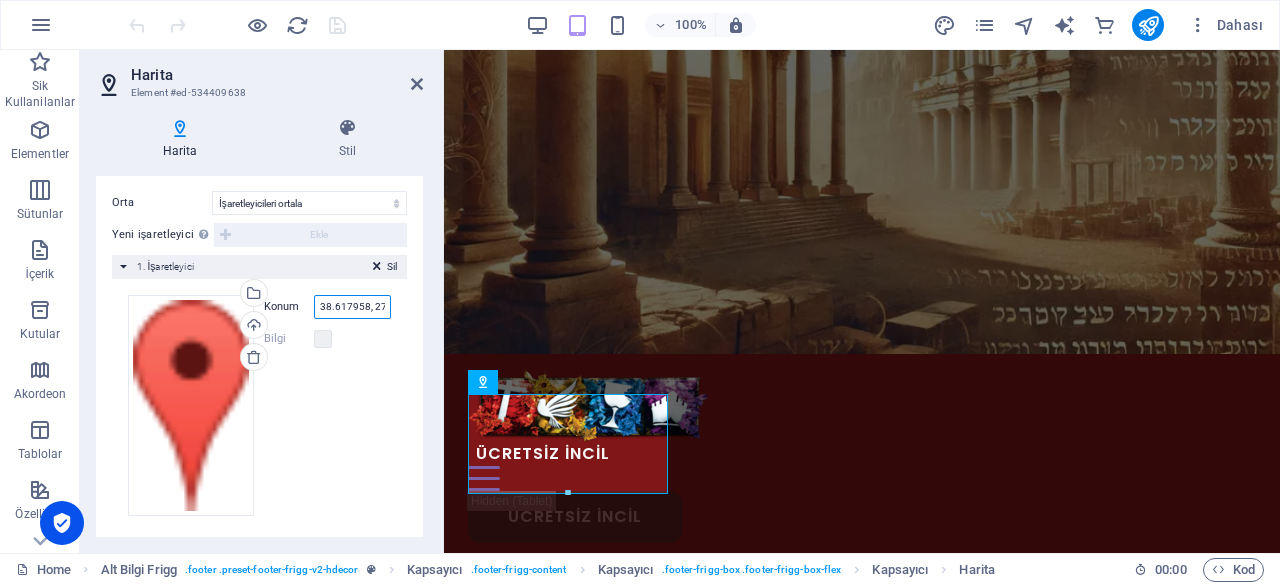 click on "38.617958, 27.434711" at bounding box center (352, 307) 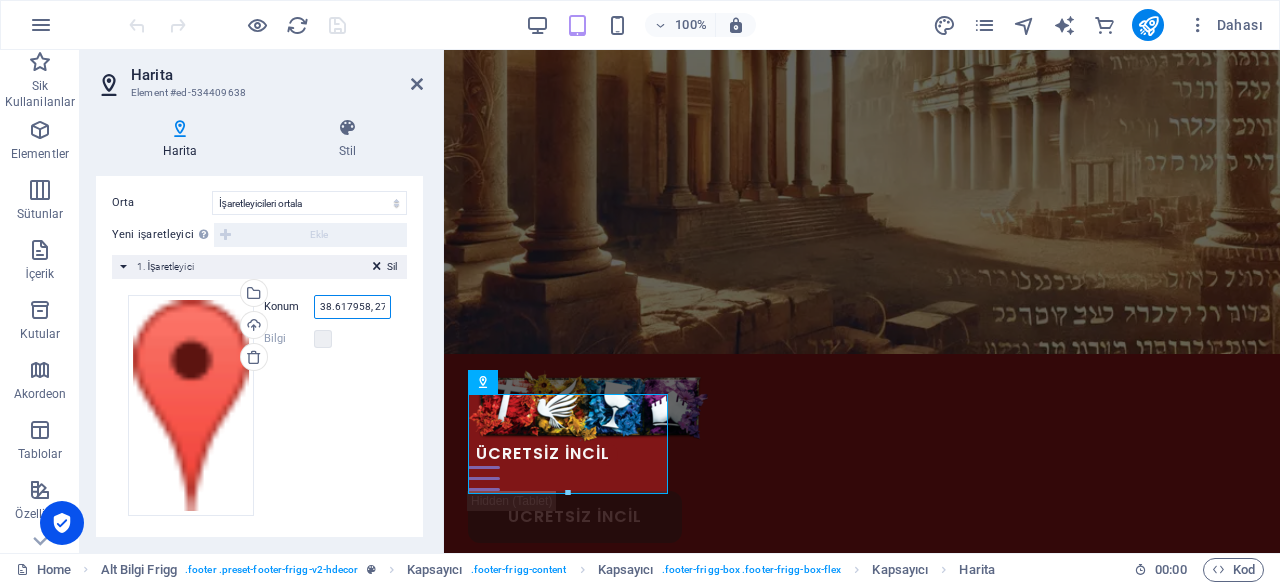 scroll, scrollTop: 0, scrollLeft: 32, axis: horizontal 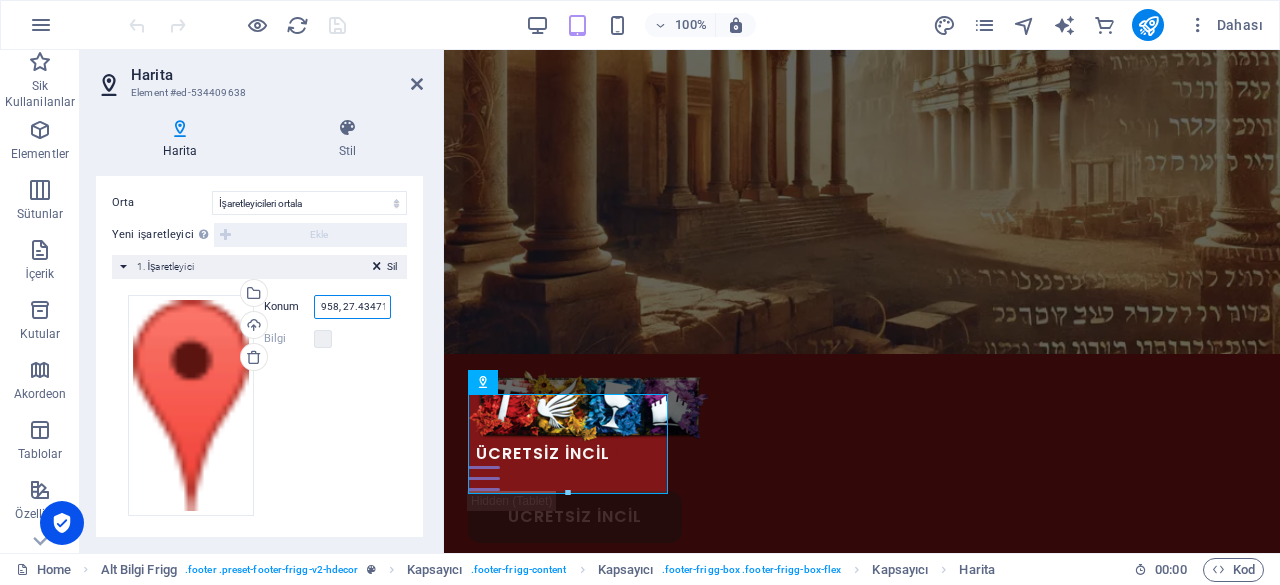 click on "38.617958, 27.434711" at bounding box center [352, 307] 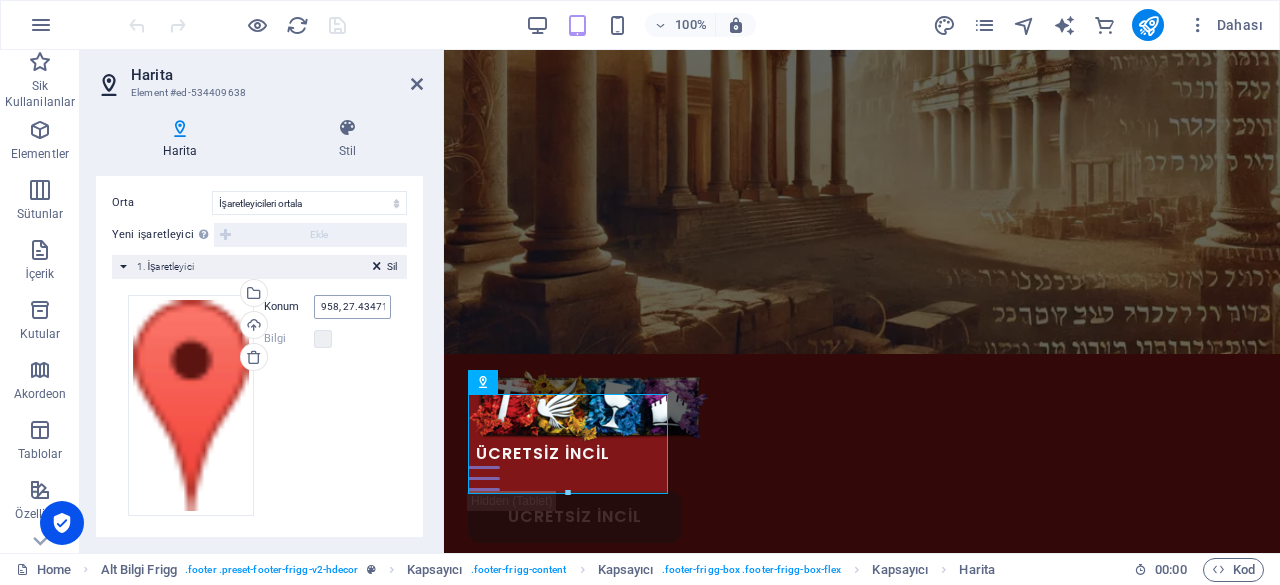 scroll, scrollTop: 0, scrollLeft: 0, axis: both 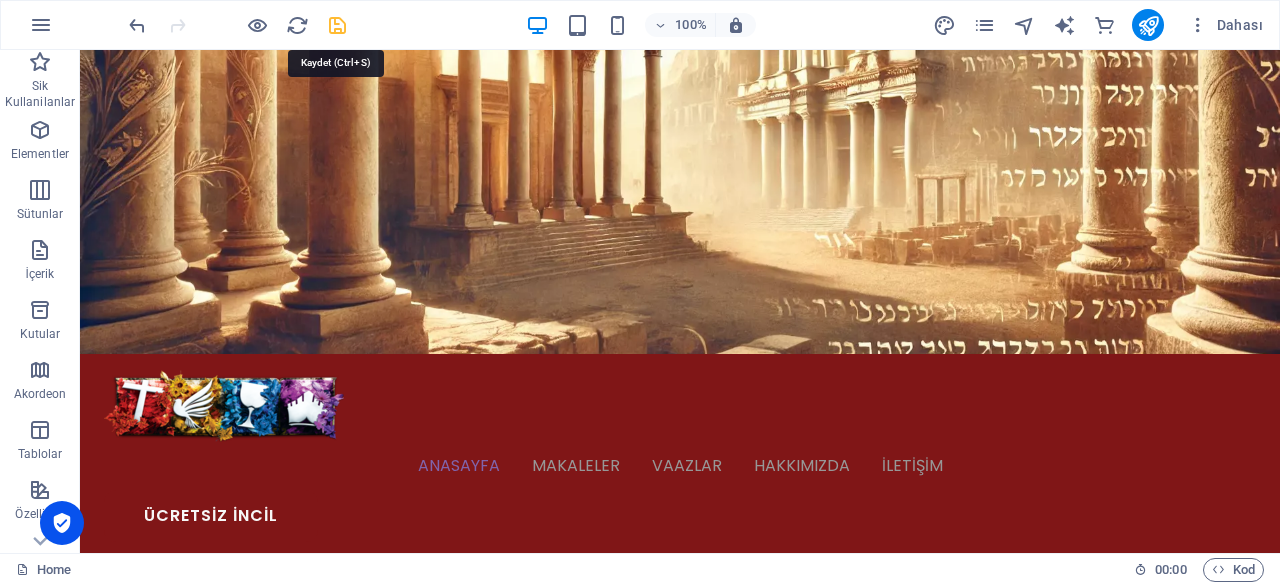 click at bounding box center [337, 25] 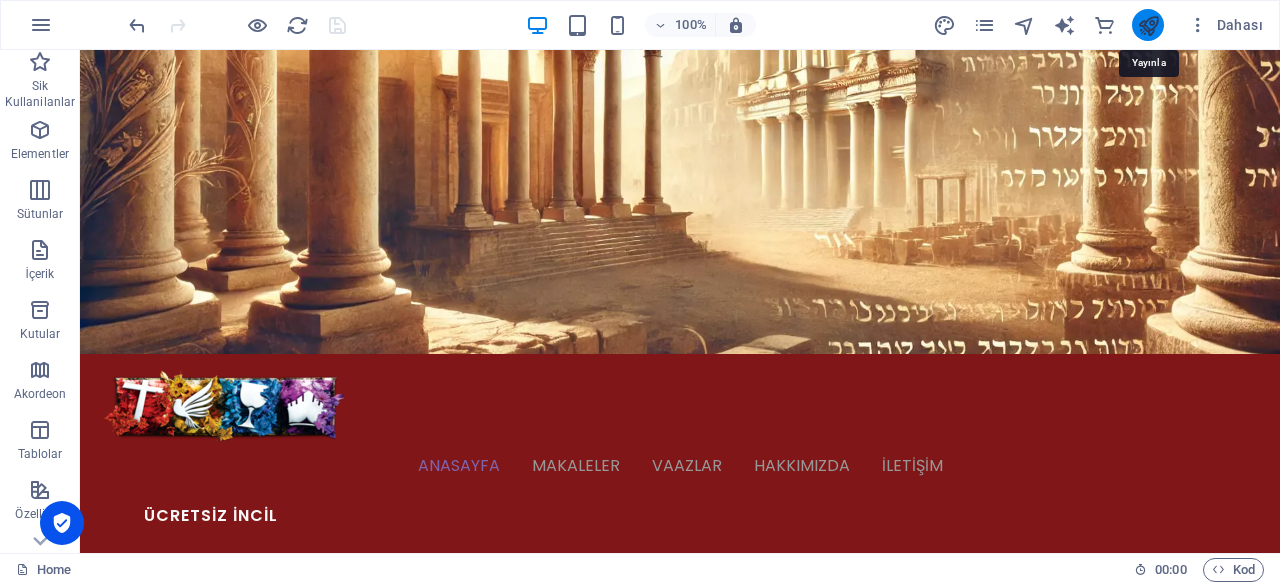 click at bounding box center (1148, 25) 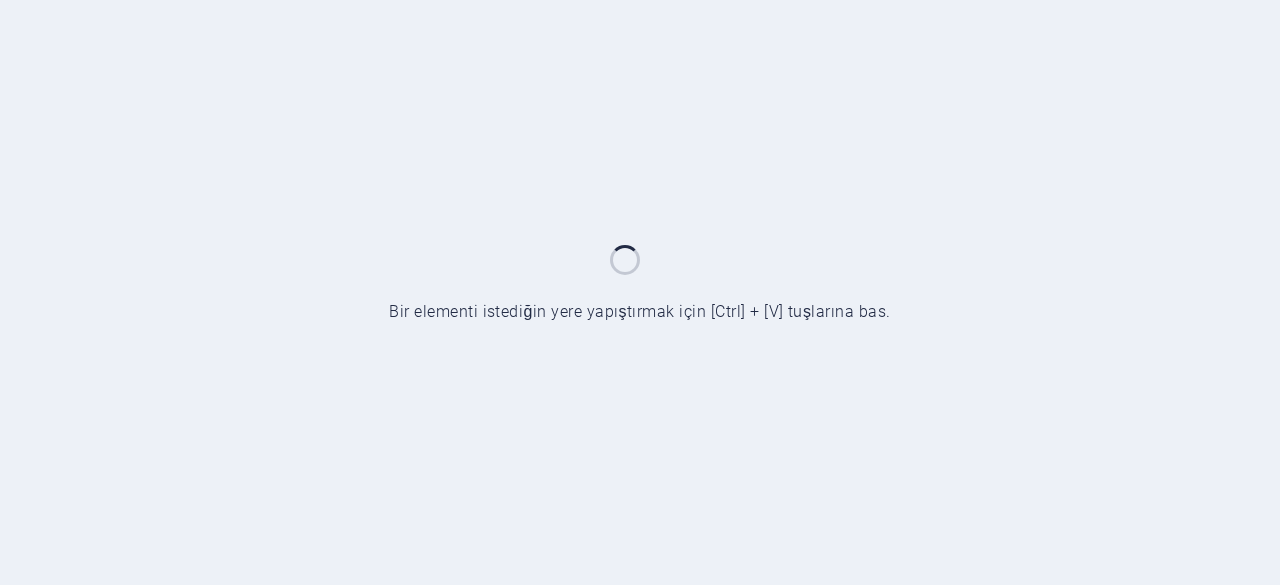 scroll, scrollTop: 0, scrollLeft: 0, axis: both 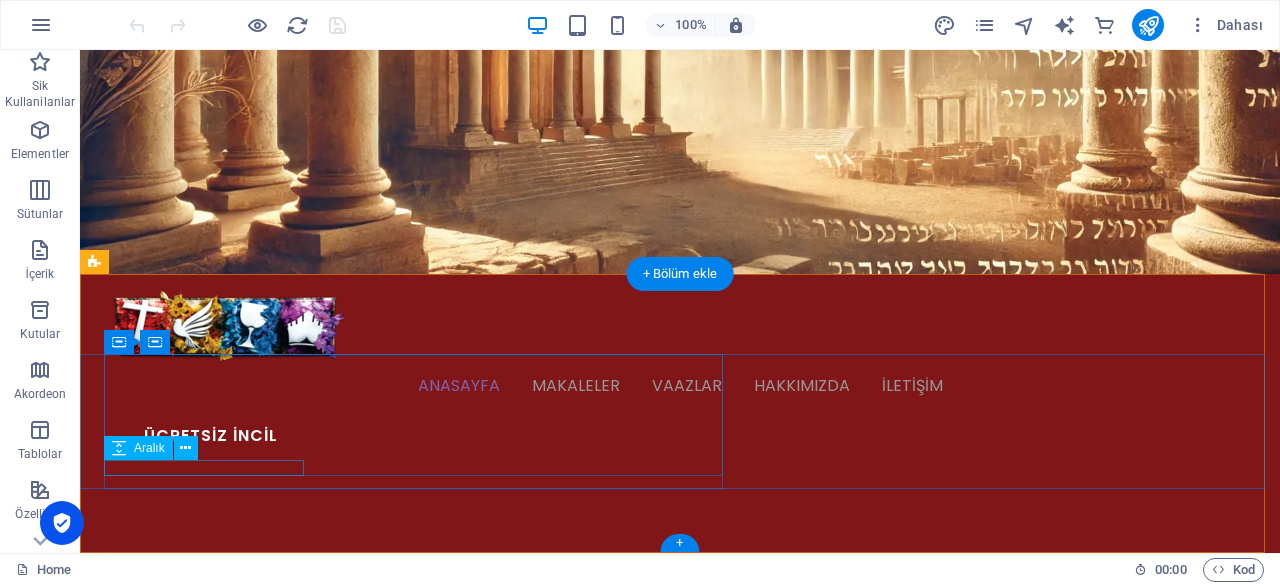 click at bounding box center [204, 995] 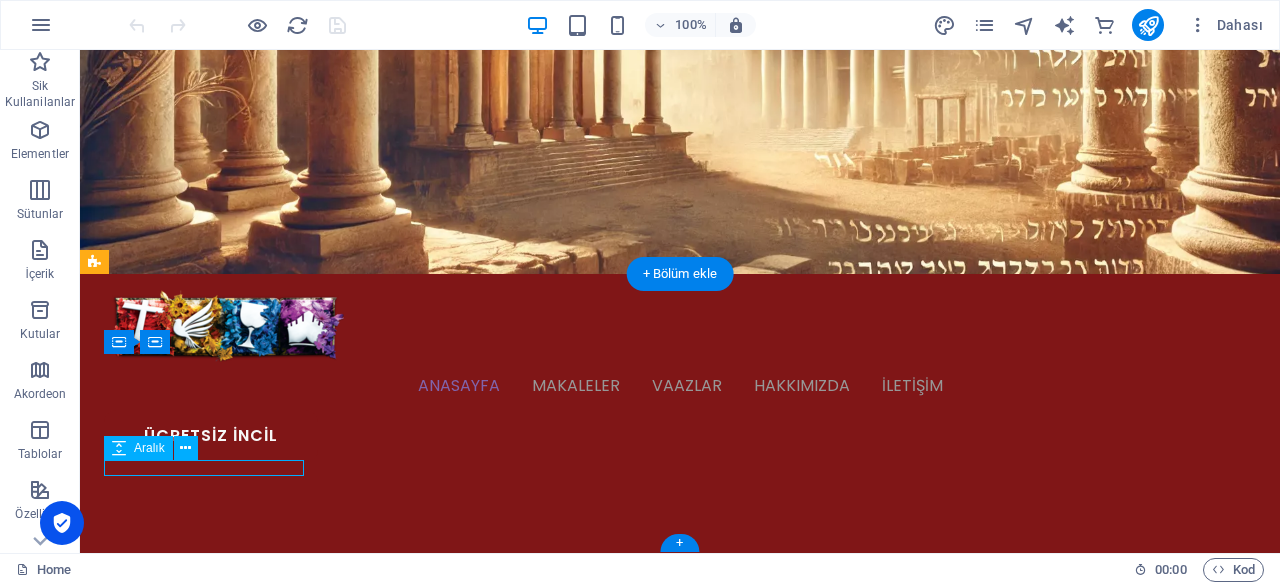 click at bounding box center [204, 995] 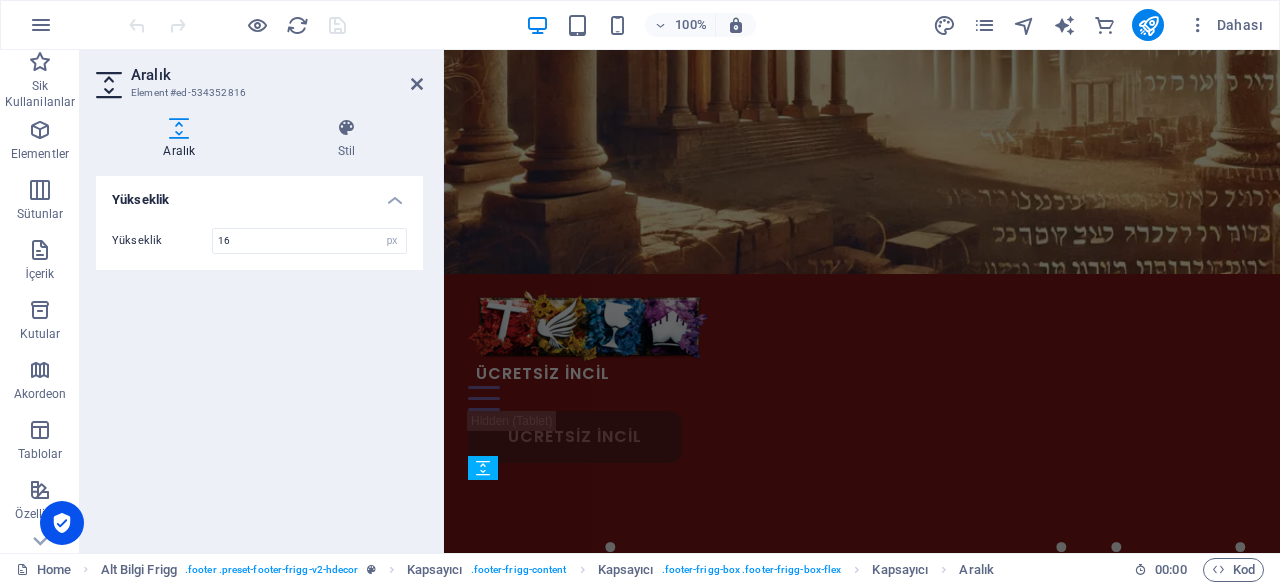 scroll, scrollTop: 214, scrollLeft: 0, axis: vertical 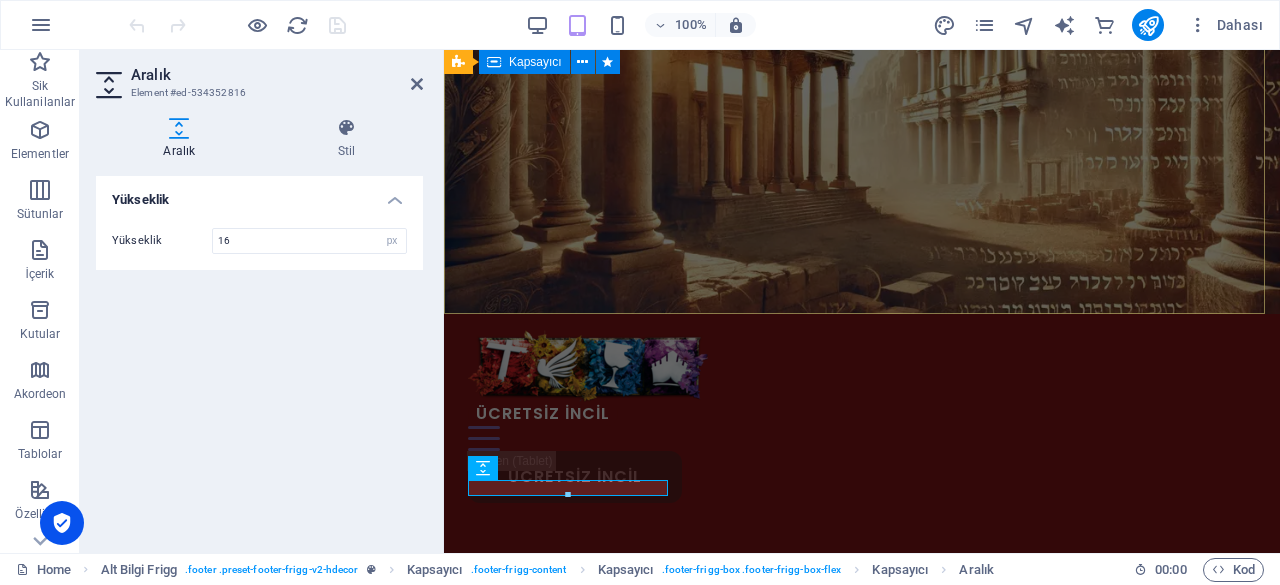 click on "MANİSA KURTULUŞ KİLİSESİ" at bounding box center (862, 623) 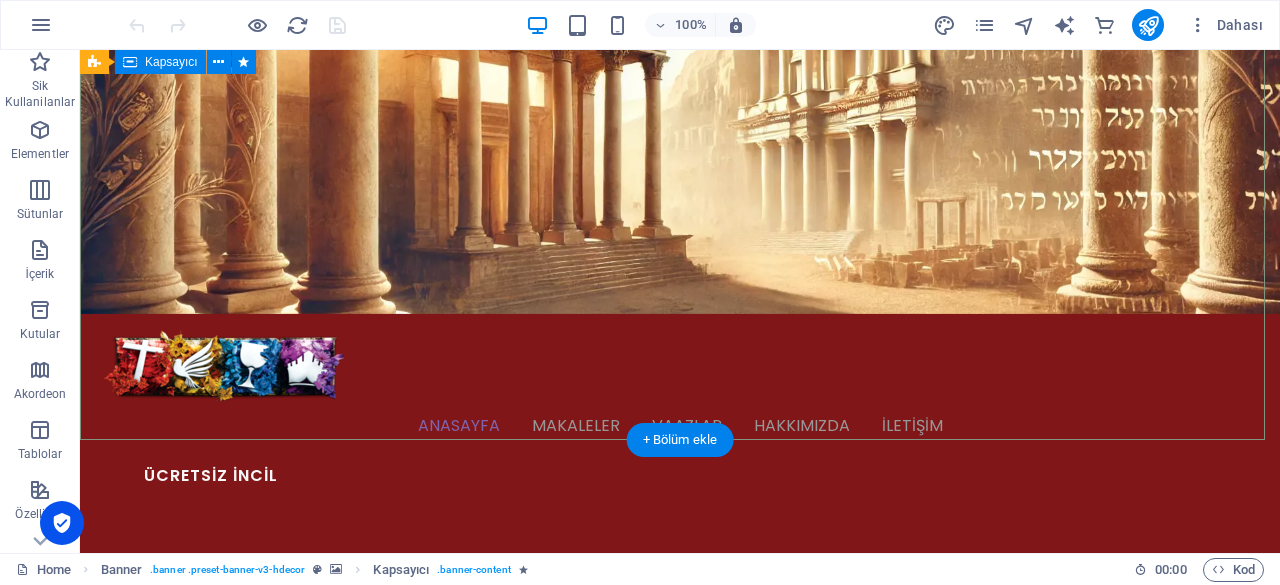 click on "MANİSA KURTULUŞ KİLİSESİ" at bounding box center (680, 655) 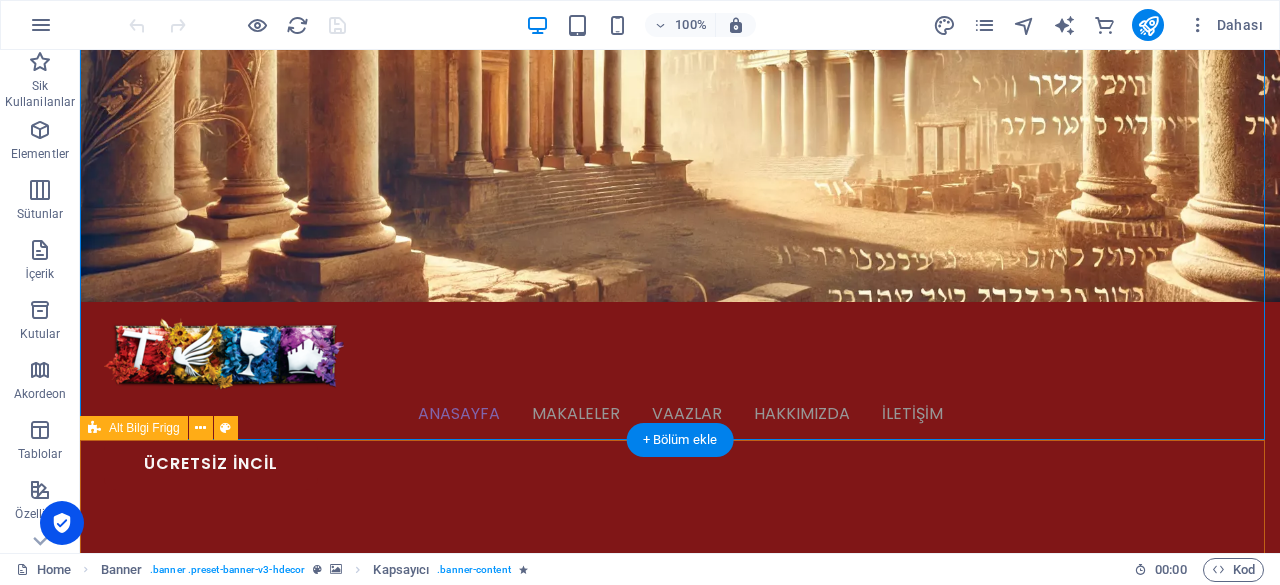 scroll, scrollTop: 380, scrollLeft: 0, axis: vertical 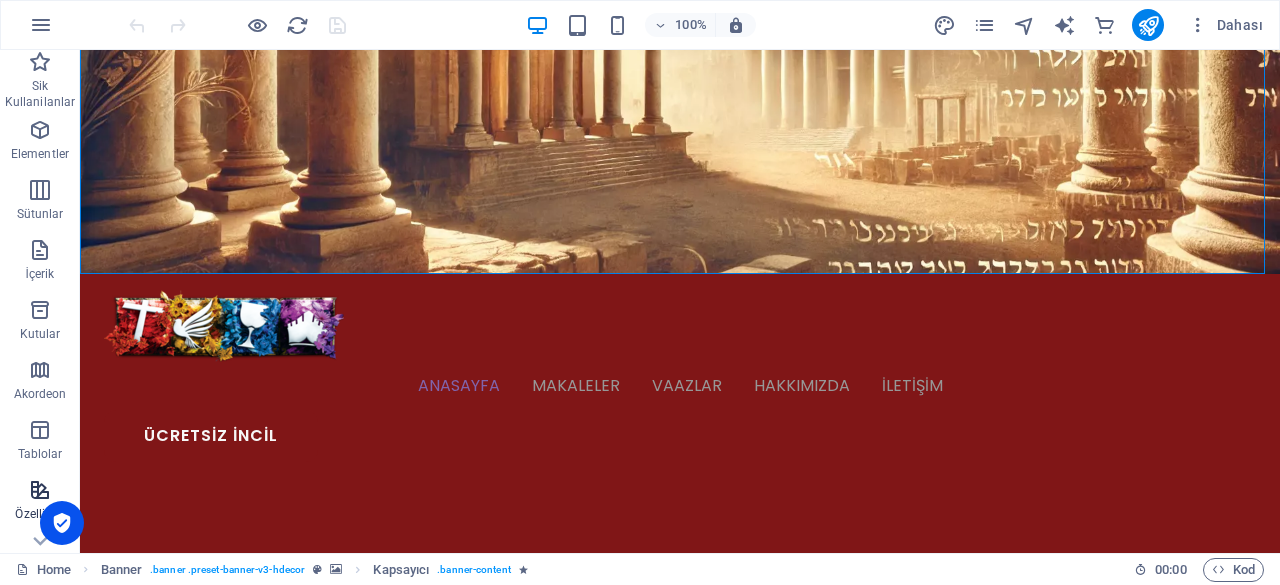 click at bounding box center (40, 490) 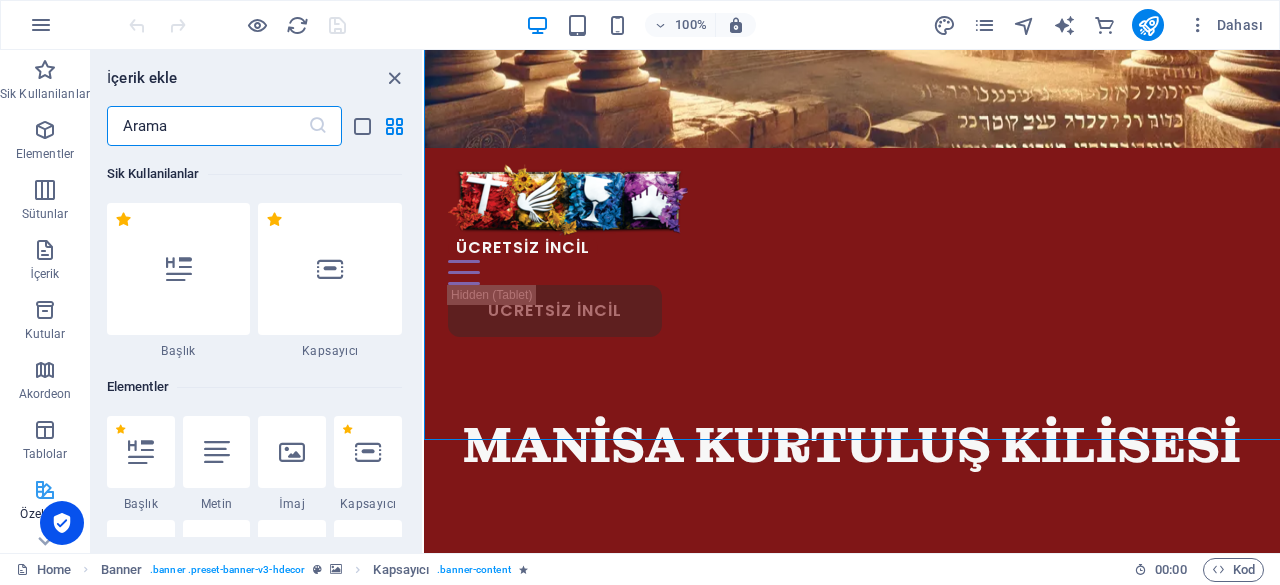 scroll, scrollTop: 214, scrollLeft: 0, axis: vertical 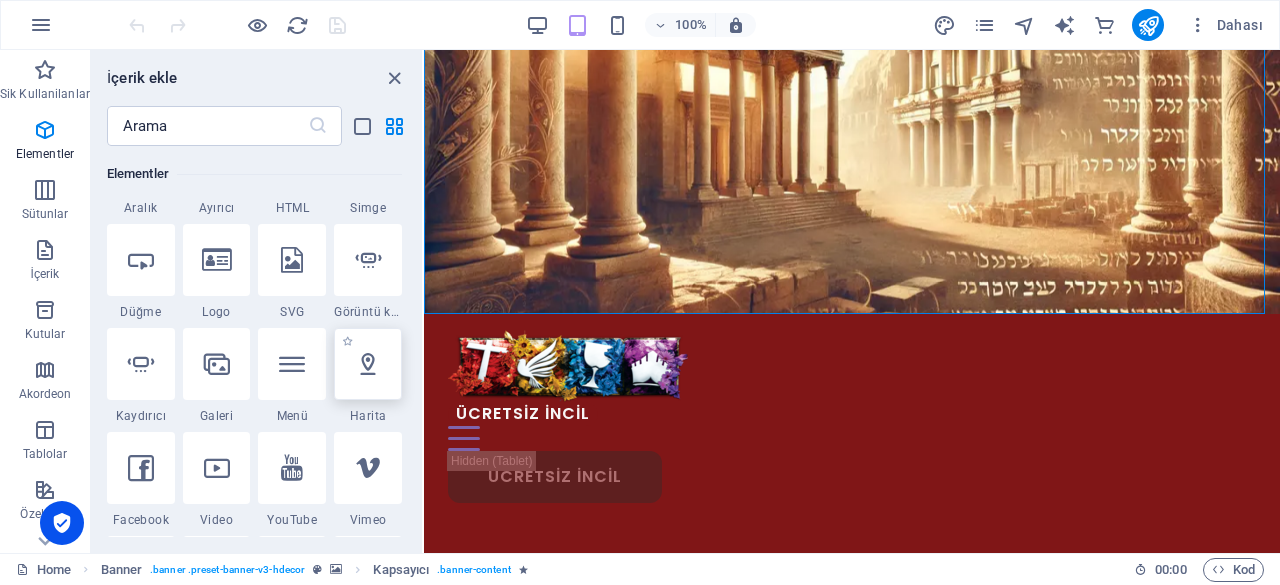 click at bounding box center (368, 364) 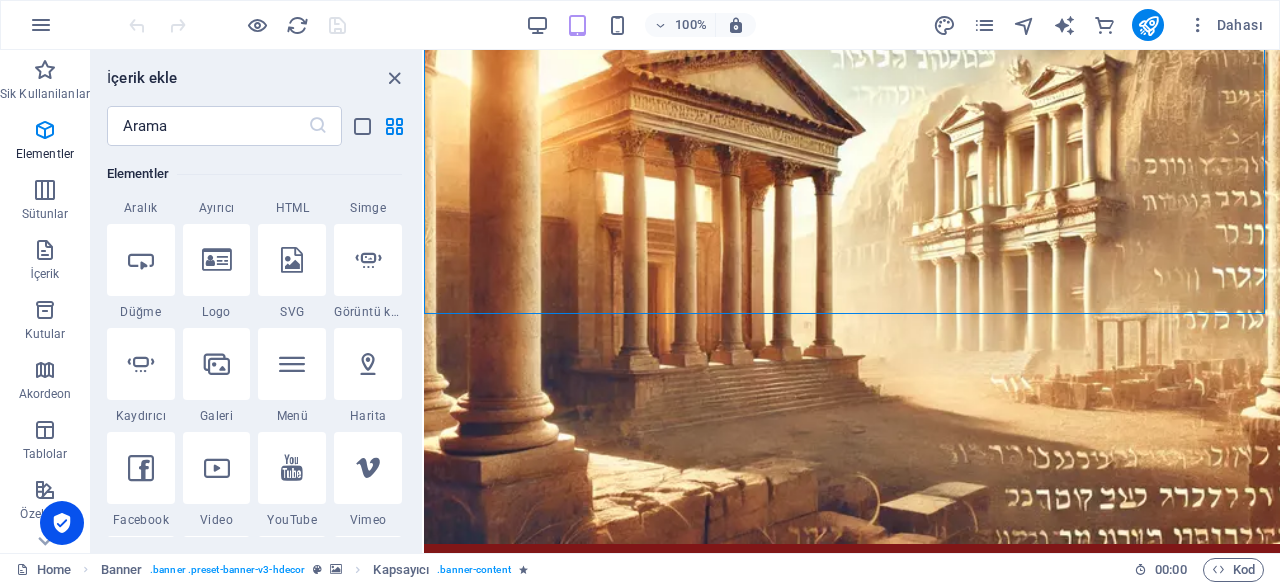 select on "1" 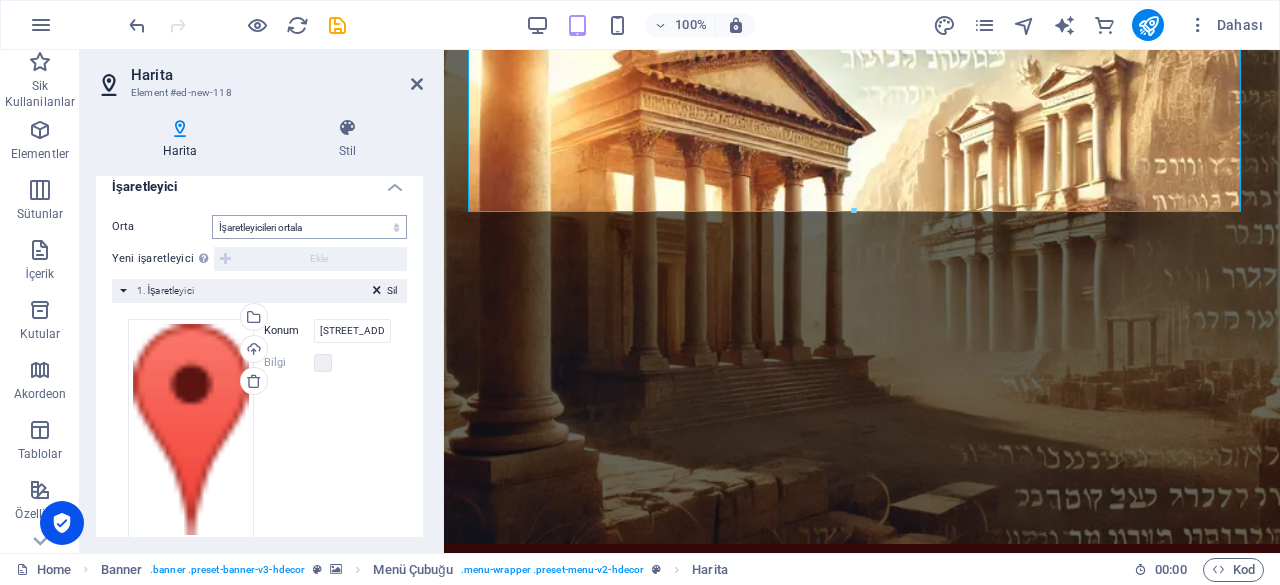 scroll, scrollTop: 394, scrollLeft: 0, axis: vertical 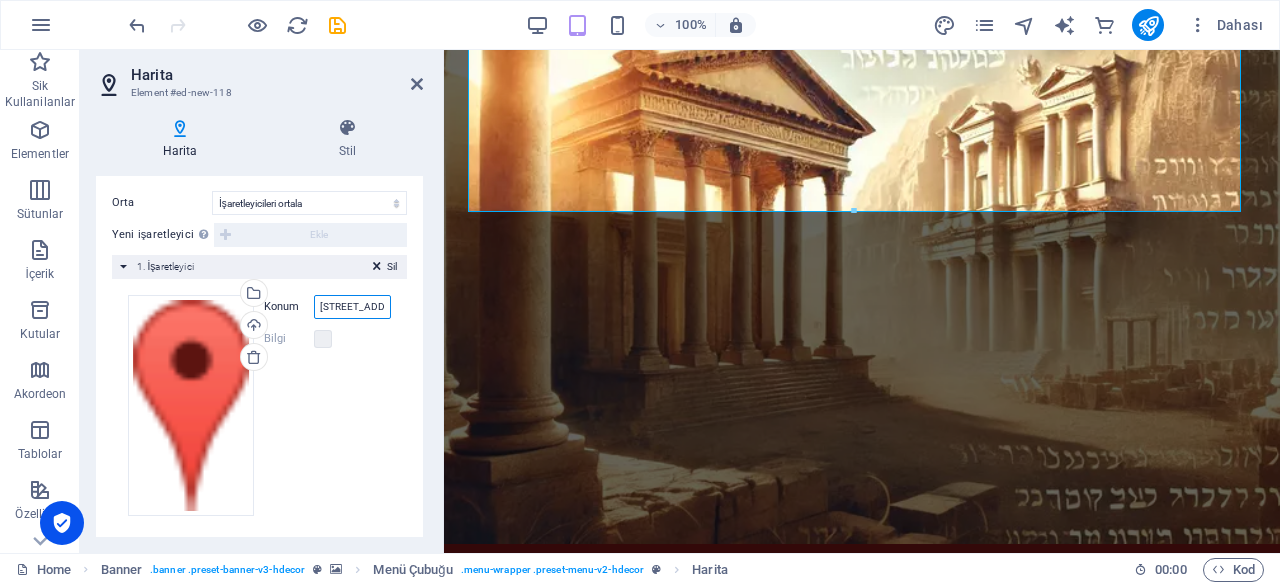 click on "[STREET_ADDRESS]" at bounding box center [352, 307] 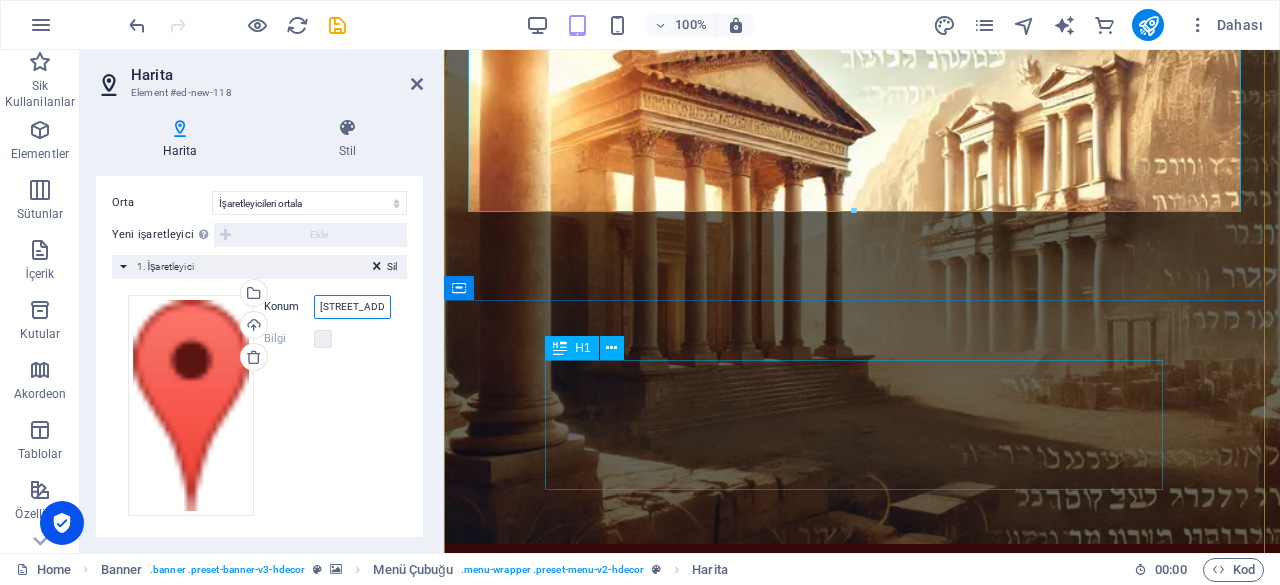 paste on "2. Anafartalar, Cumhuriyet Cd. [STREET_ADDRESS]/Manisa" 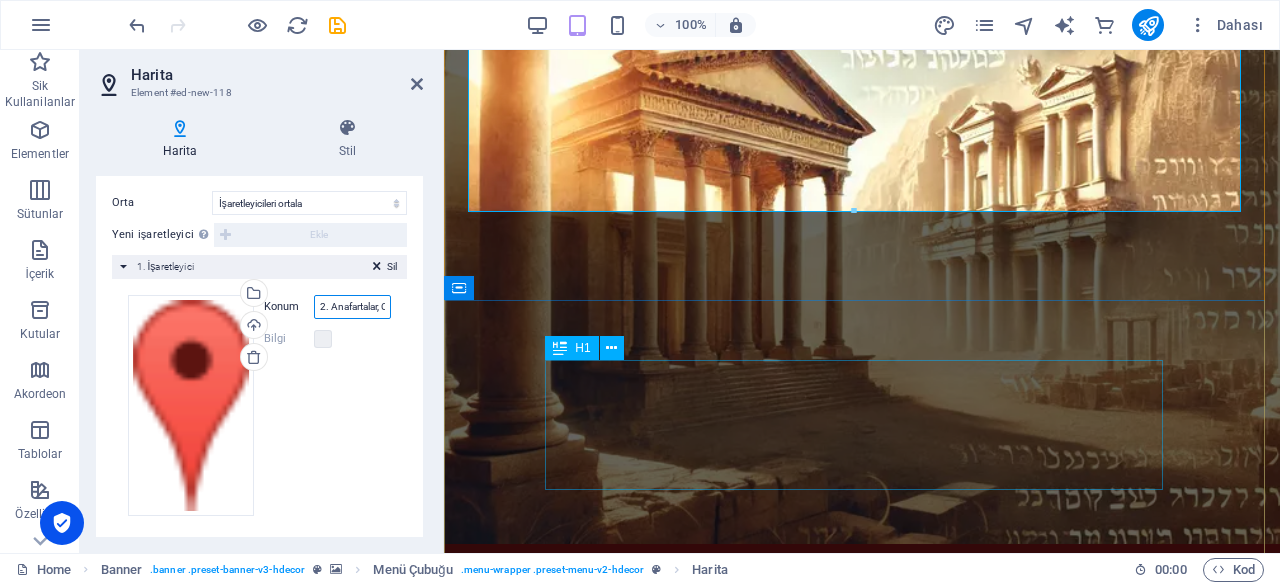 scroll, scrollTop: 0, scrollLeft: 263, axis: horizontal 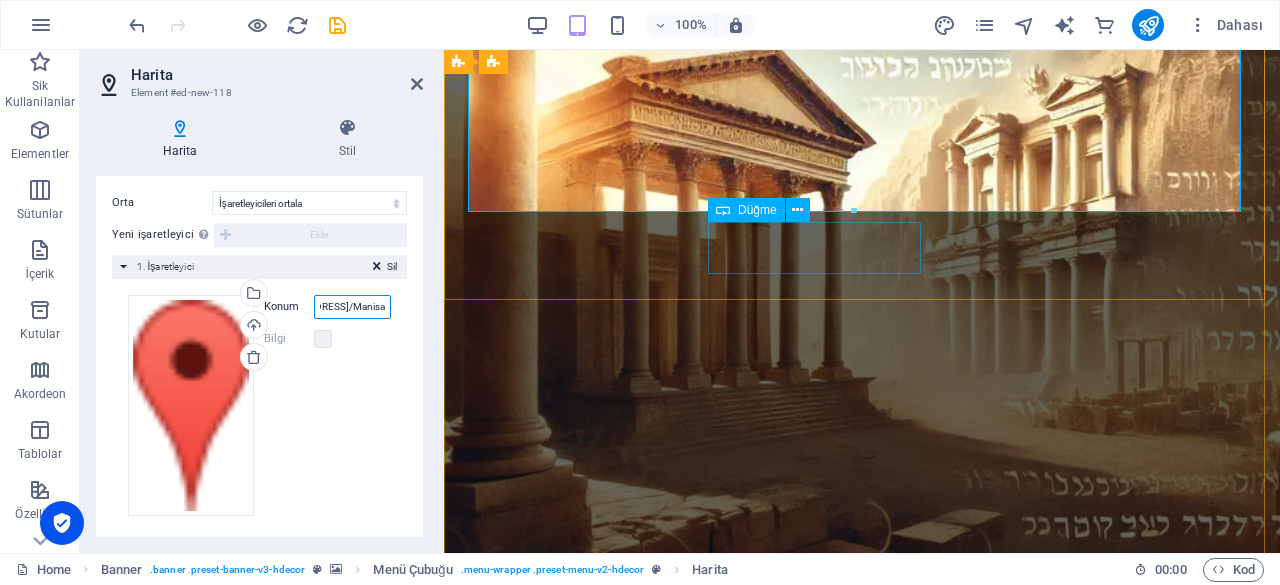 type on "2. Anafartalar, Cumhuriyet Cd. [STREET_ADDRESS]/Manisa" 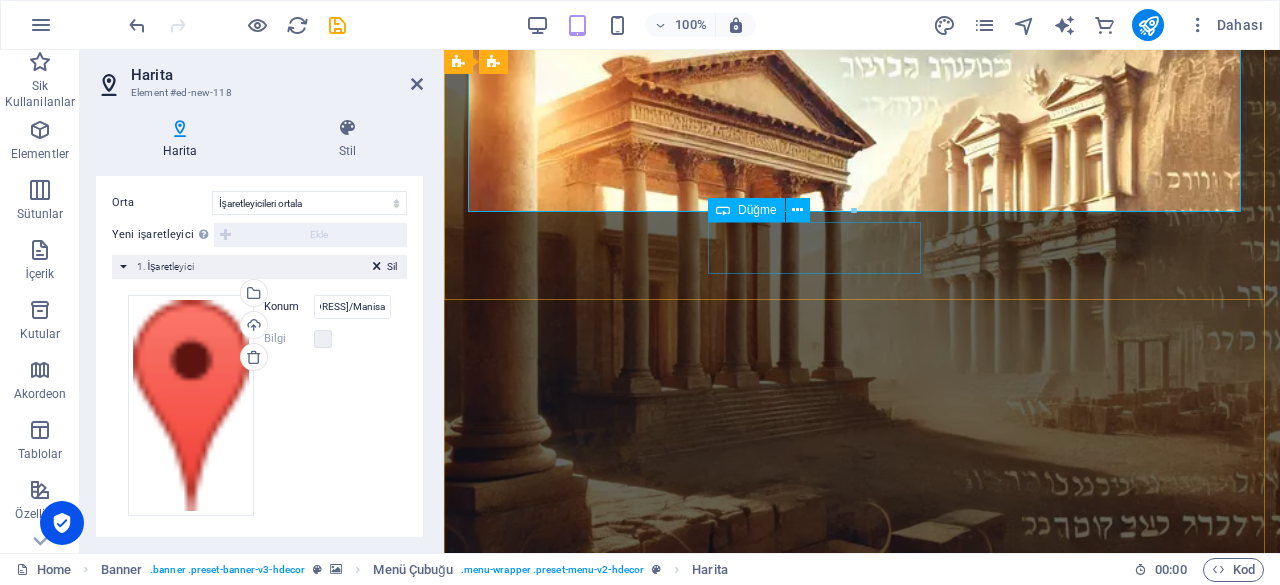 scroll, scrollTop: 0, scrollLeft: 0, axis: both 